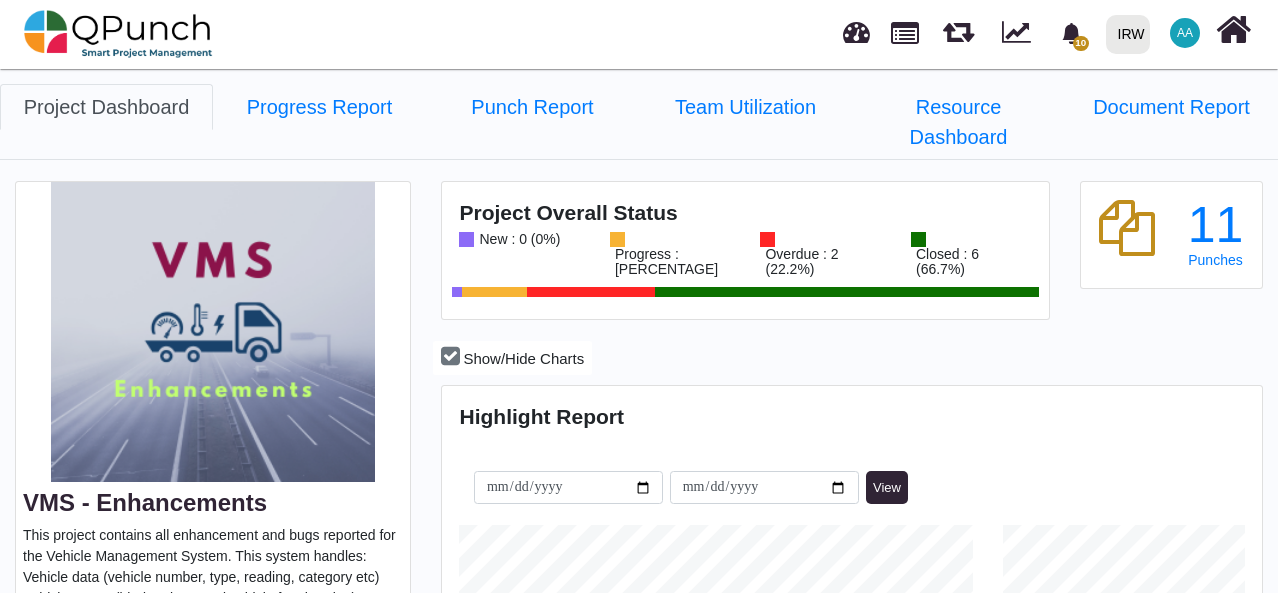 scroll, scrollTop: 0, scrollLeft: 0, axis: both 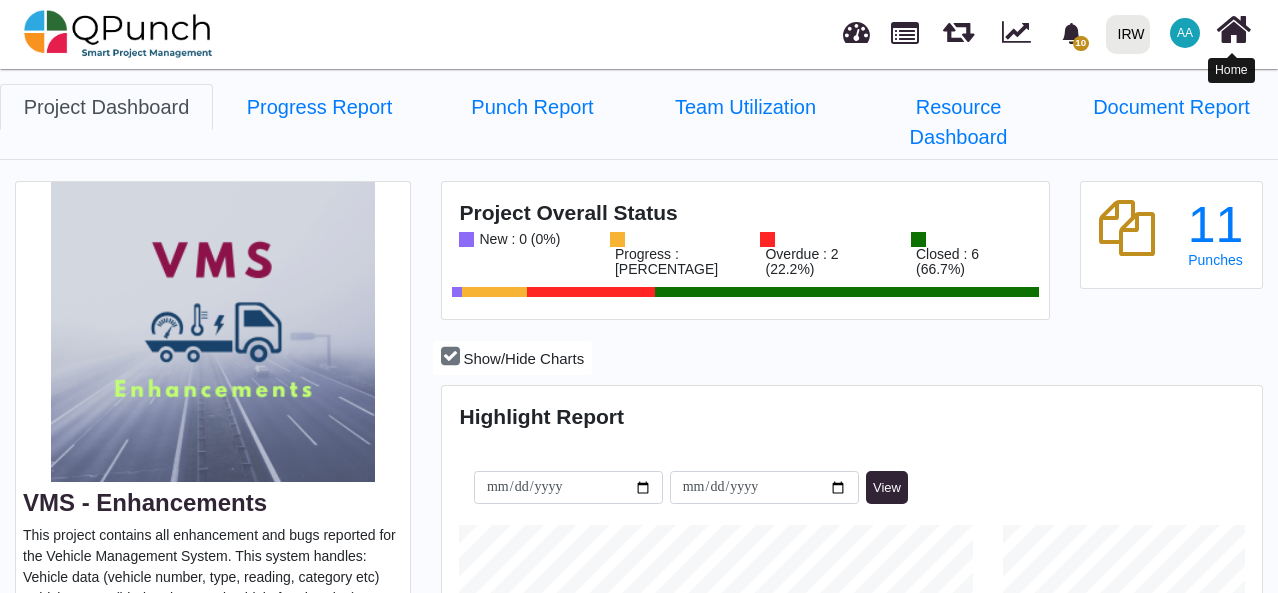 click at bounding box center (1233, 30) 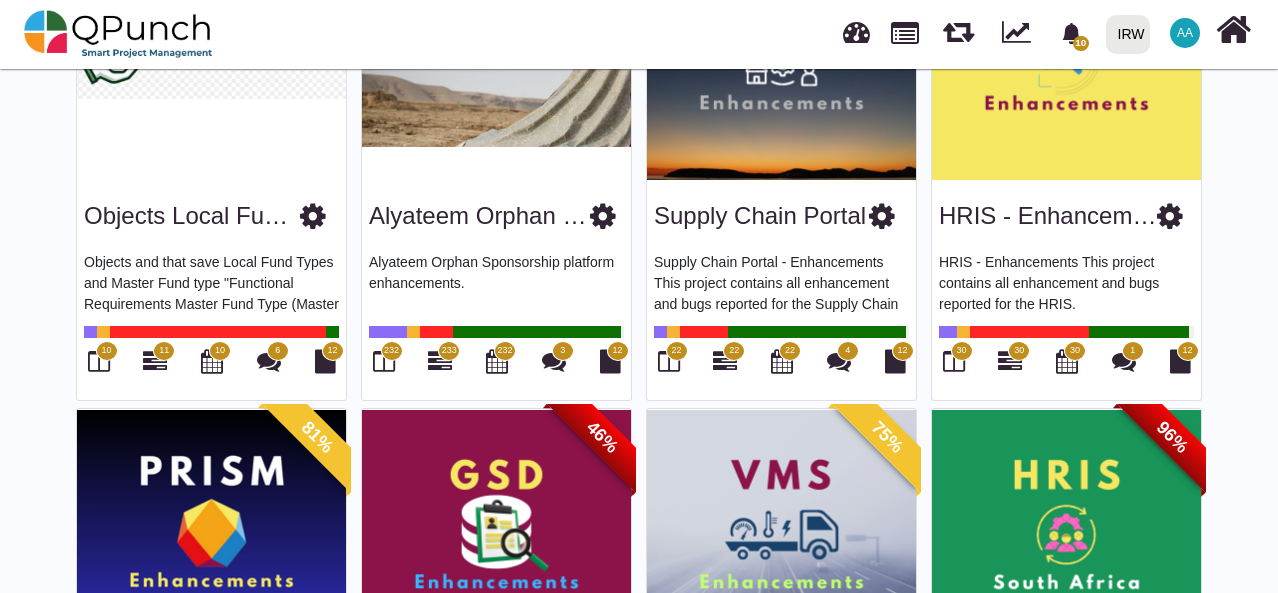 scroll, scrollTop: 276, scrollLeft: 0, axis: vertical 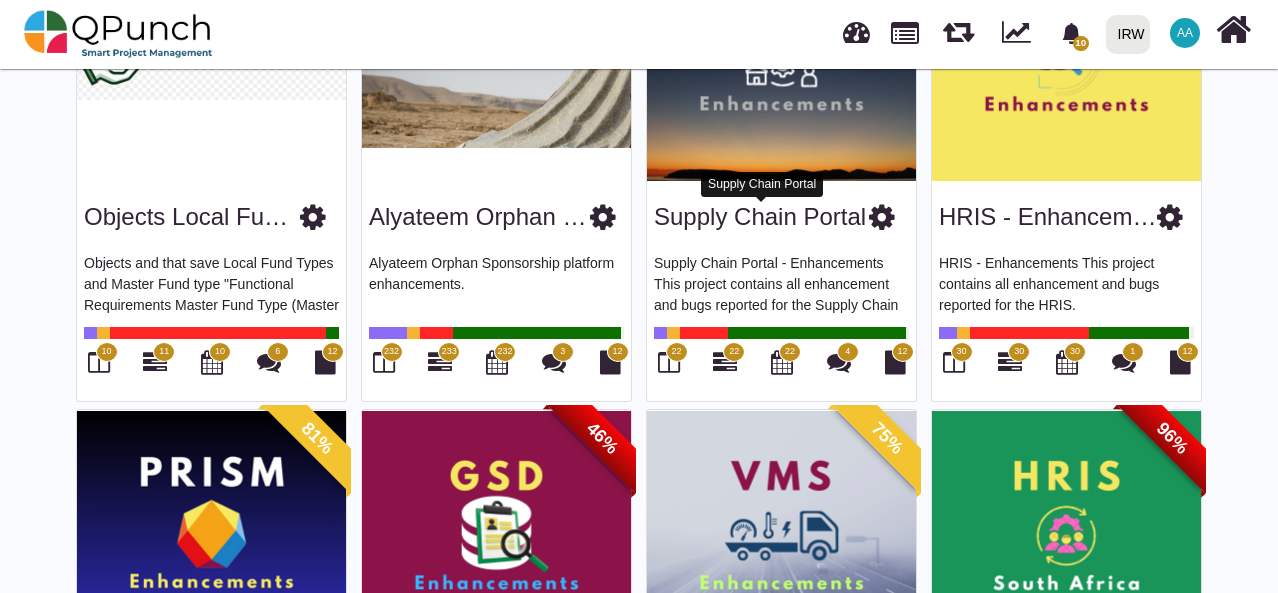 click on "Supply Chain Portal" at bounding box center [760, 216] 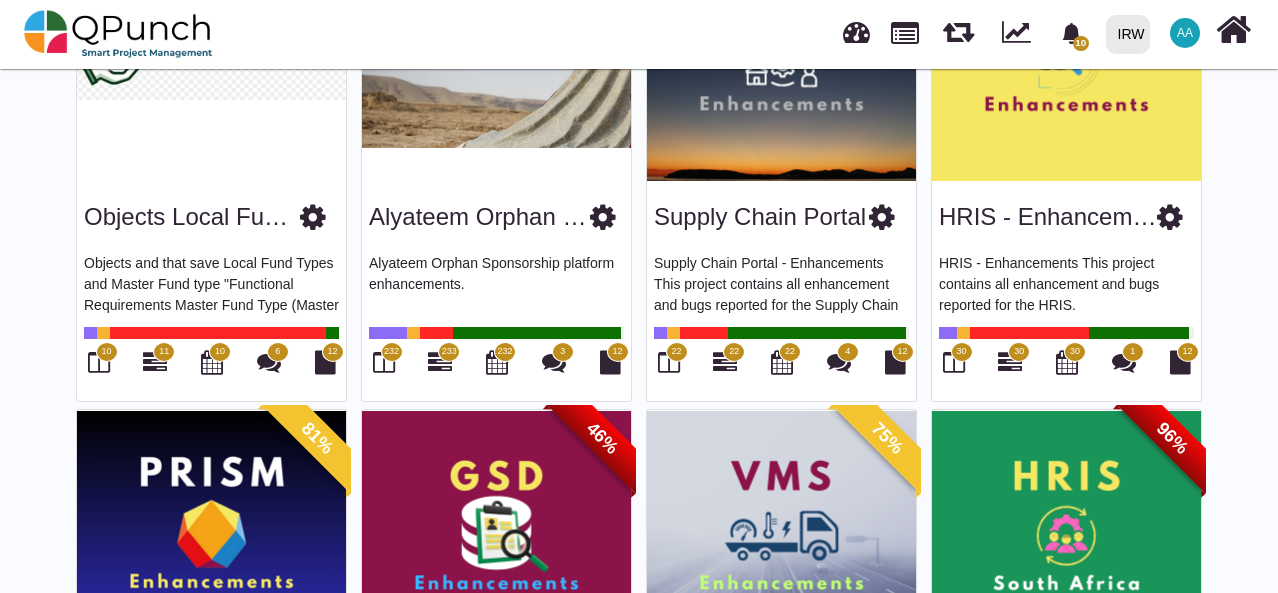 scroll, scrollTop: 0, scrollLeft: 0, axis: both 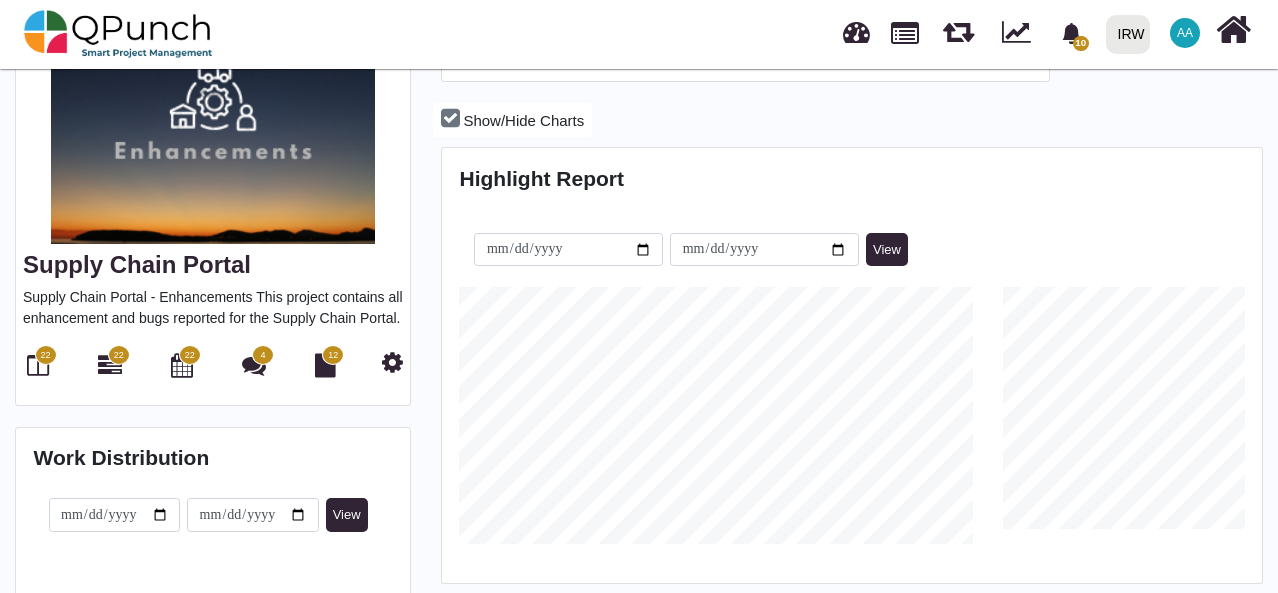 click on "22" at bounding box center [46, 355] 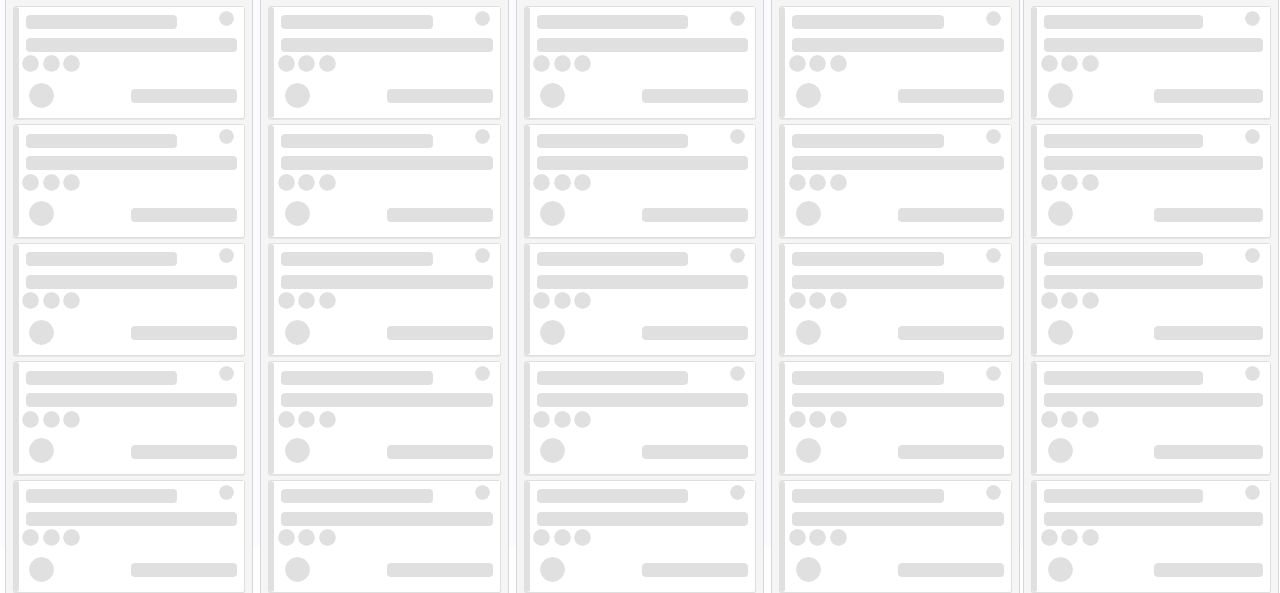 scroll, scrollTop: 0, scrollLeft: 0, axis: both 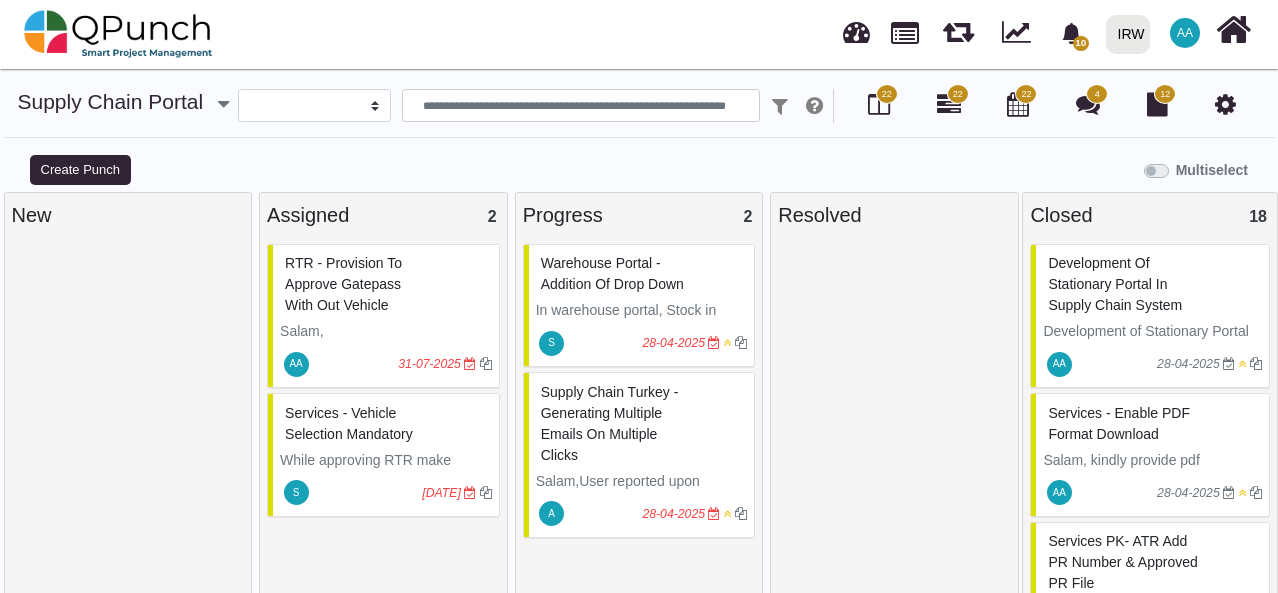 select 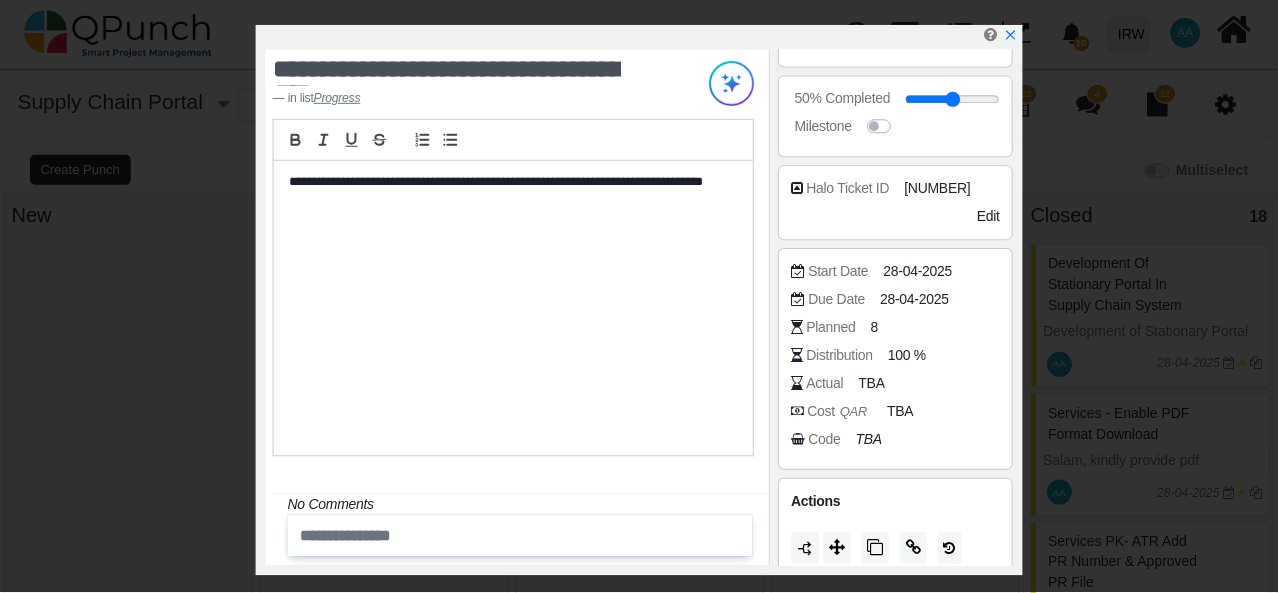 scroll, scrollTop: 370, scrollLeft: 0, axis: vertical 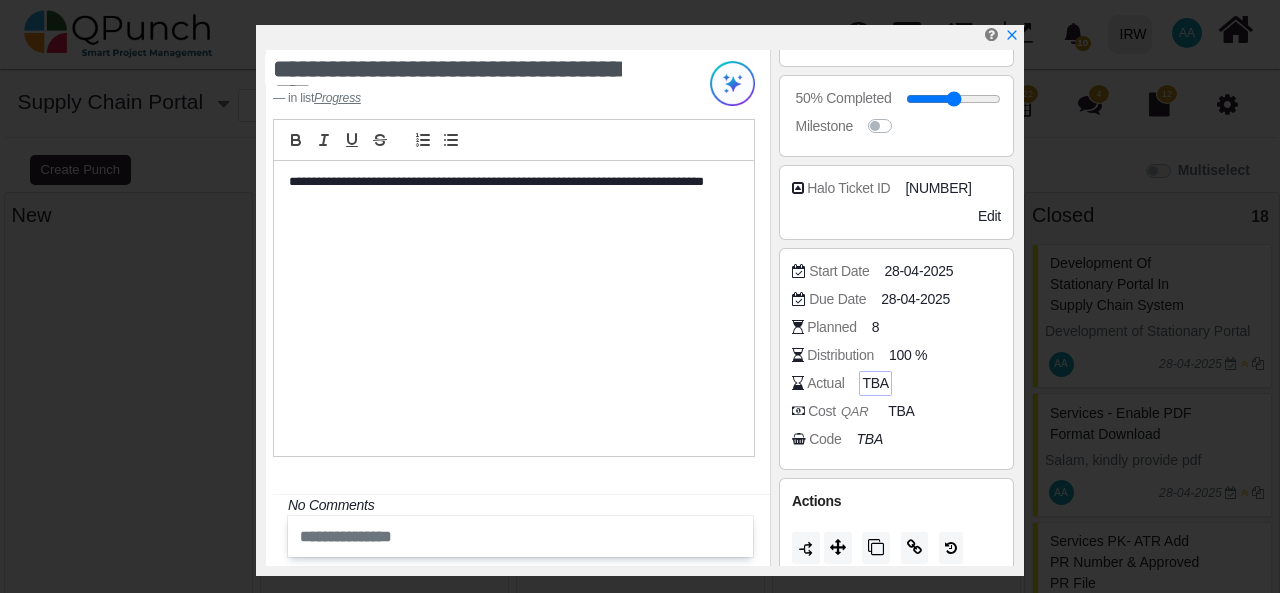 click on "TBA" at bounding box center [875, 383] 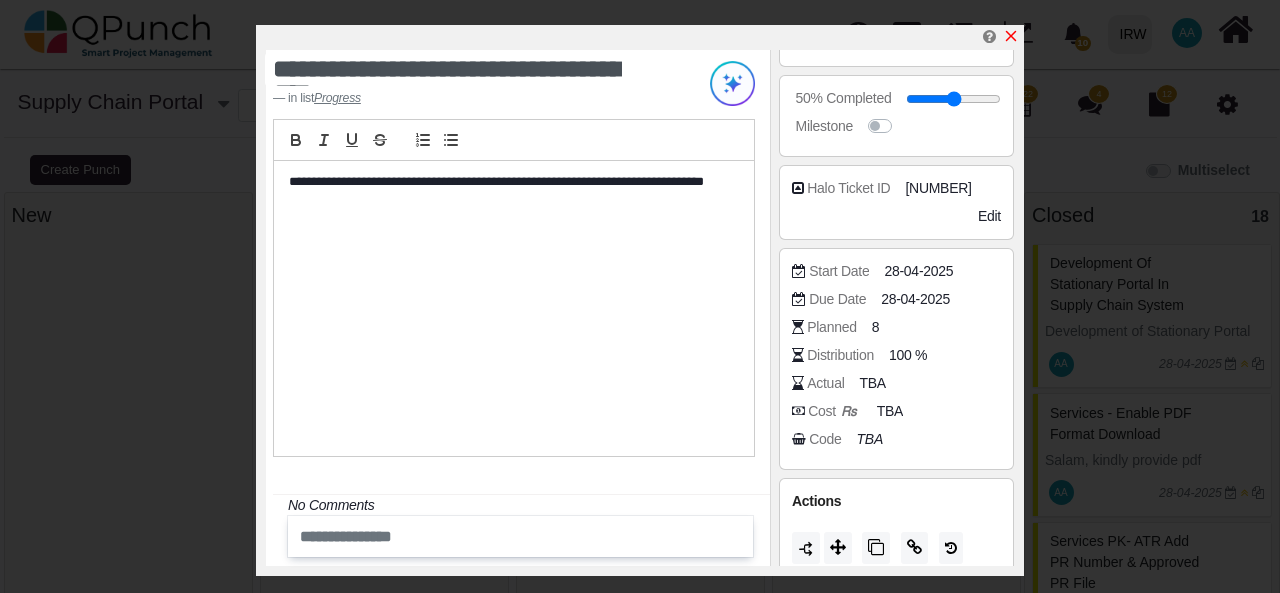 click 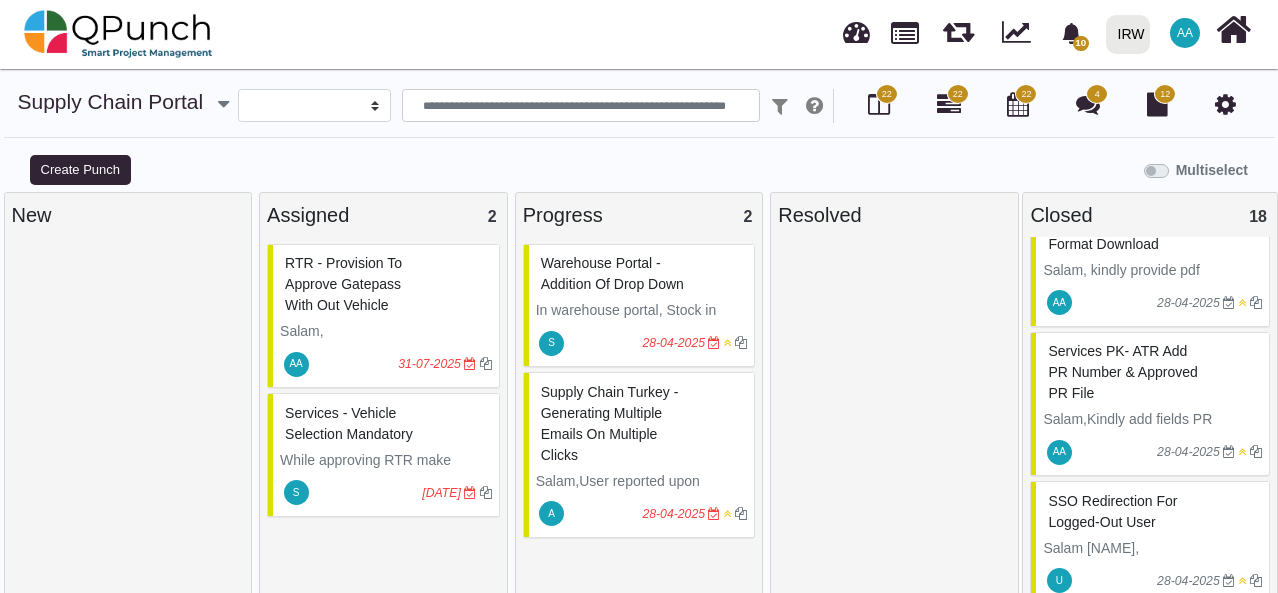 scroll, scrollTop: 0, scrollLeft: 0, axis: both 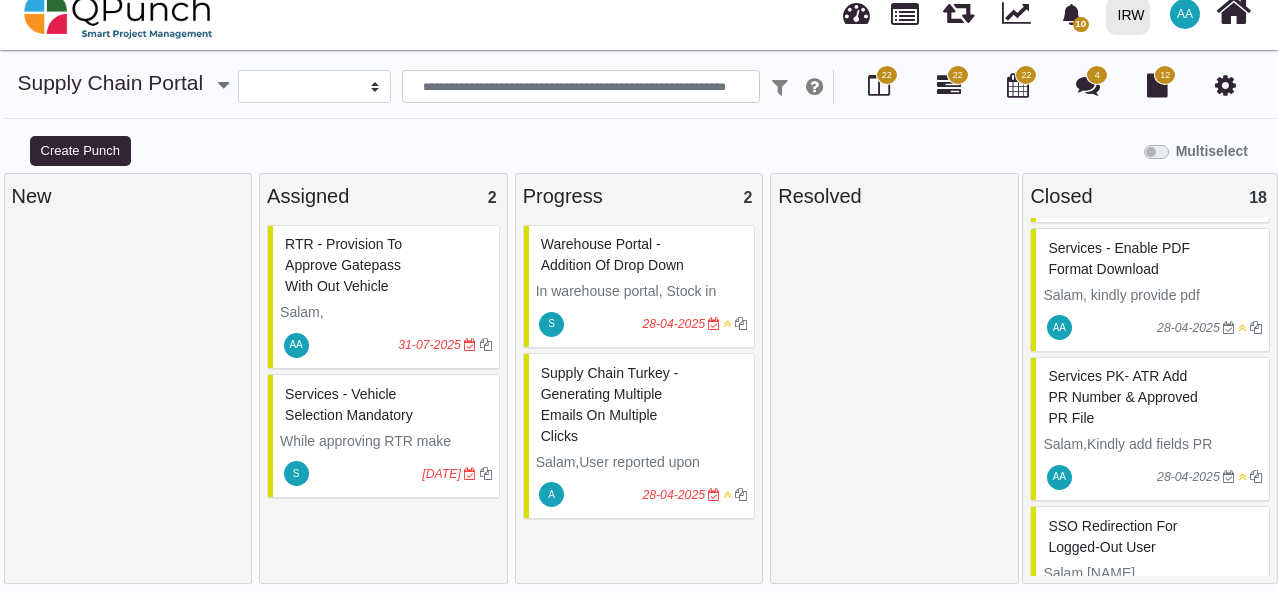 click on "Salam," at bounding box center (386, 312) 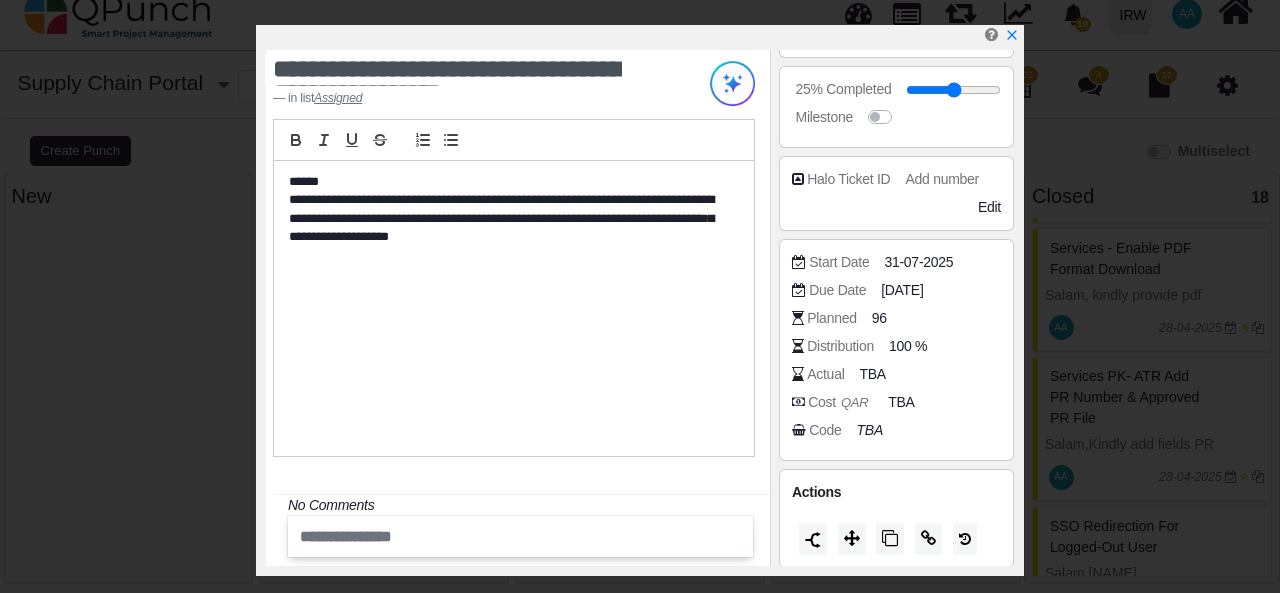 scroll, scrollTop: 381, scrollLeft: 0, axis: vertical 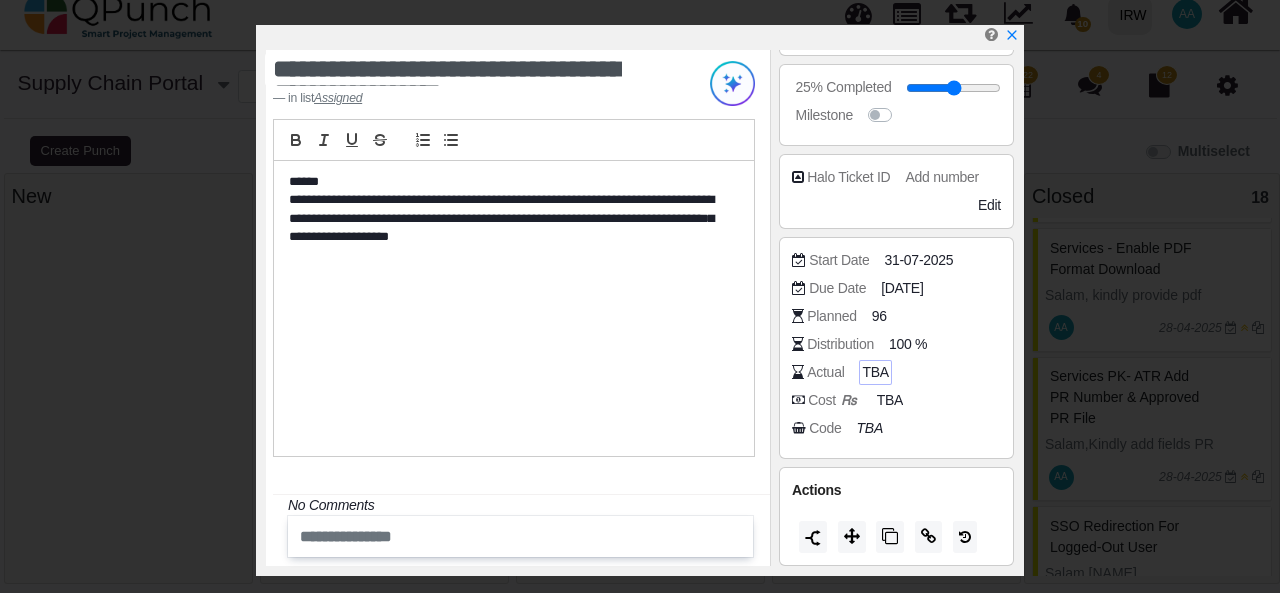 click on "TBA" at bounding box center (875, 372) 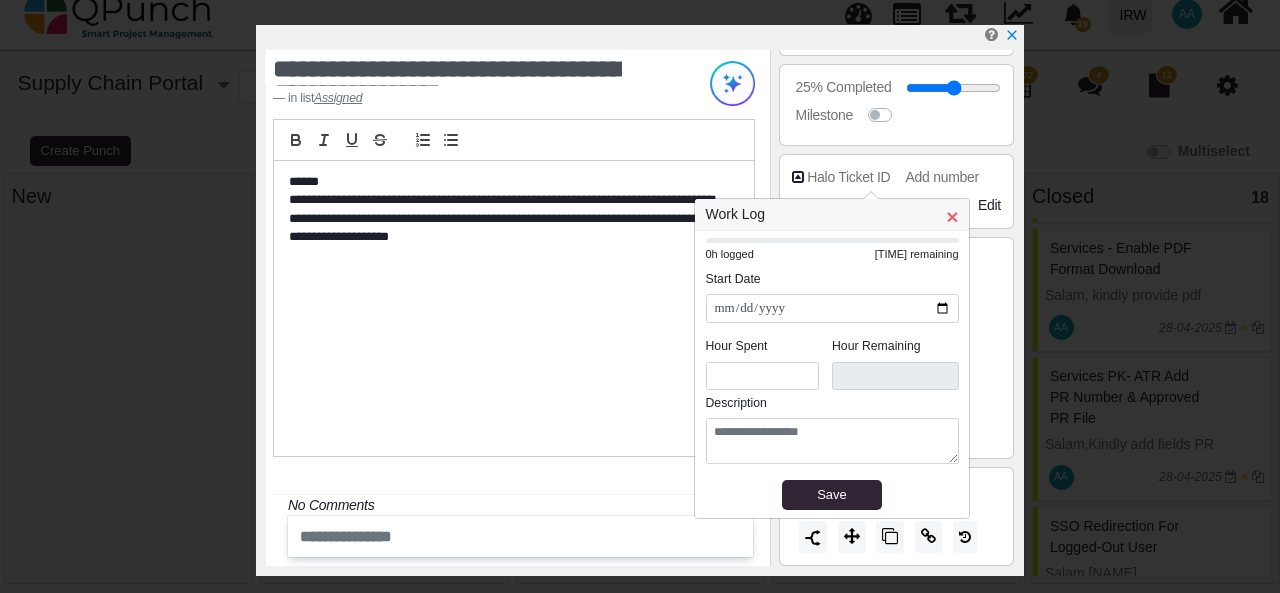 click on "×" at bounding box center (952, 216) 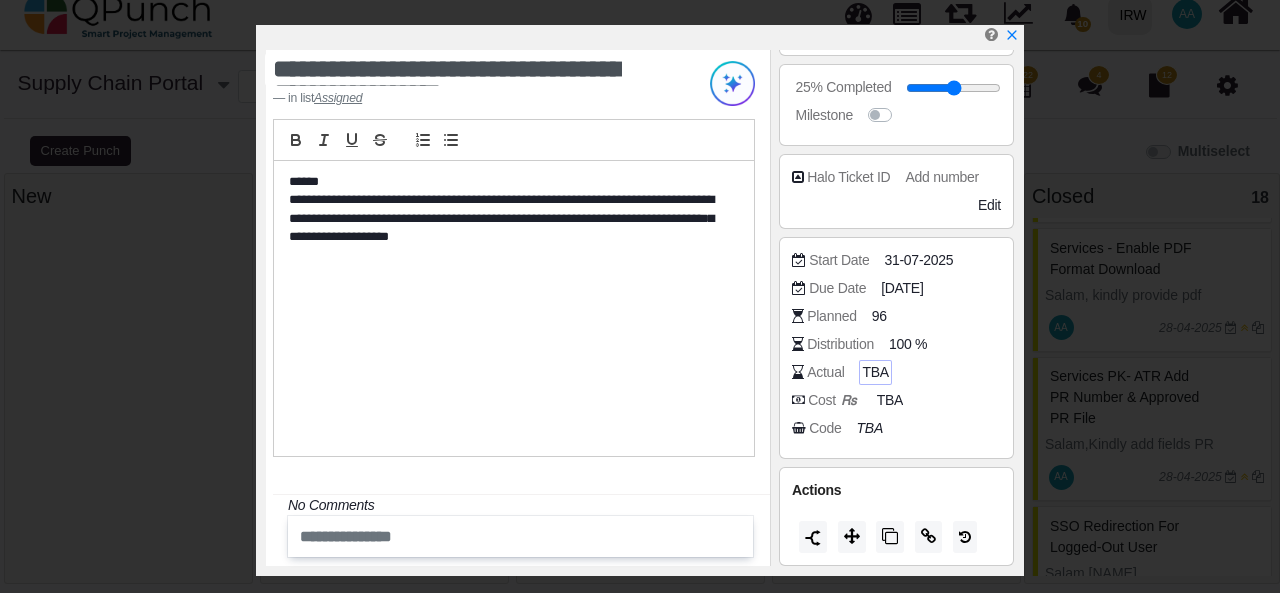 click on "TBA" at bounding box center (875, 372) 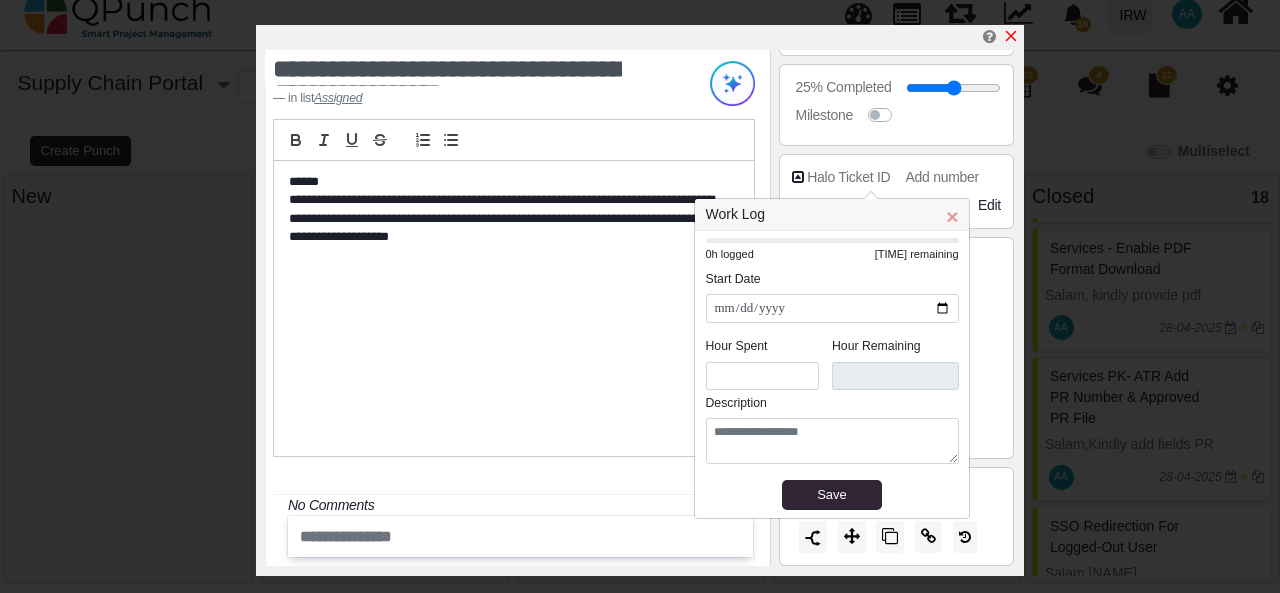 click 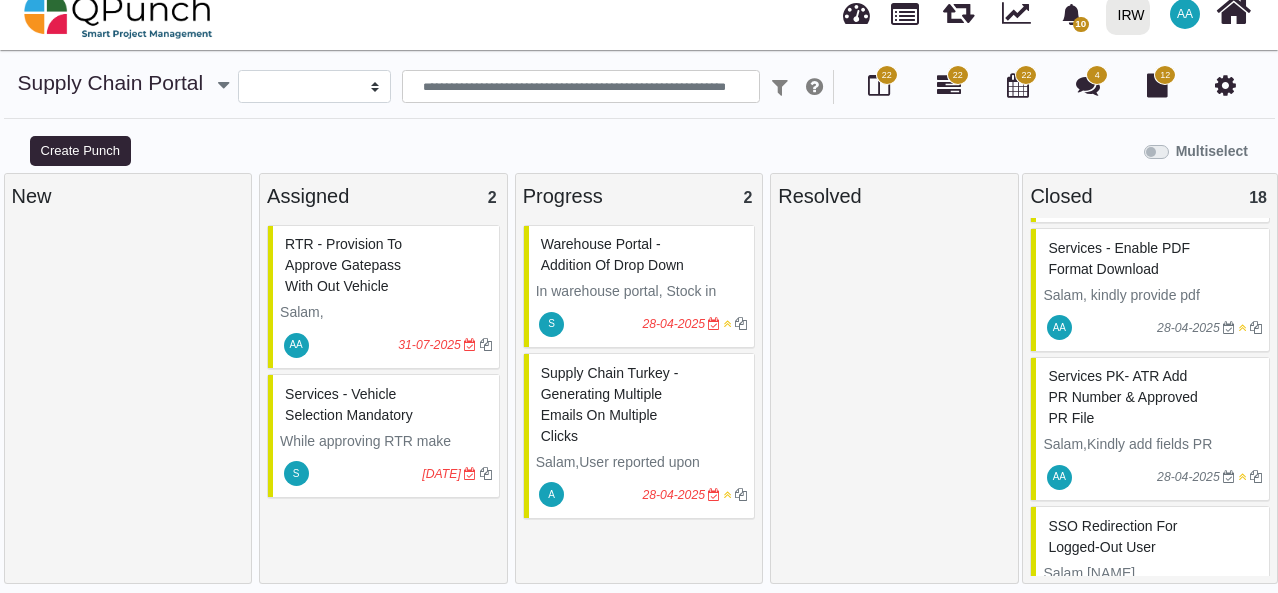 click on "Warehouse Portal -Addition of drop down" at bounding box center (642, 255) 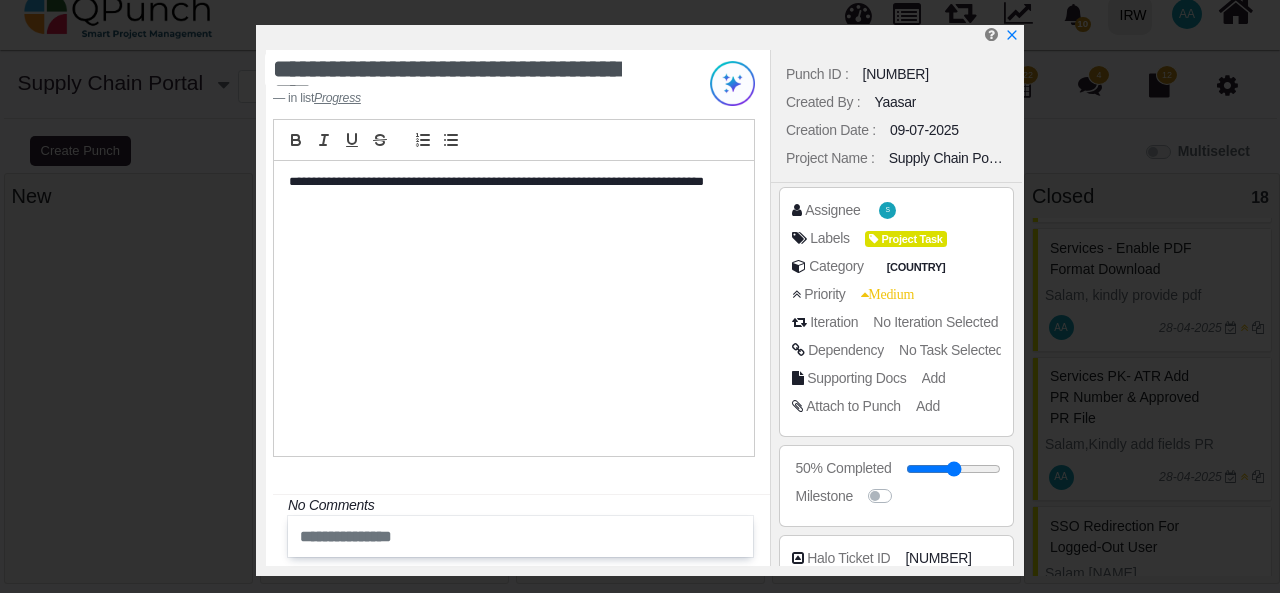 click on "No Iteration Selected" at bounding box center [935, 322] 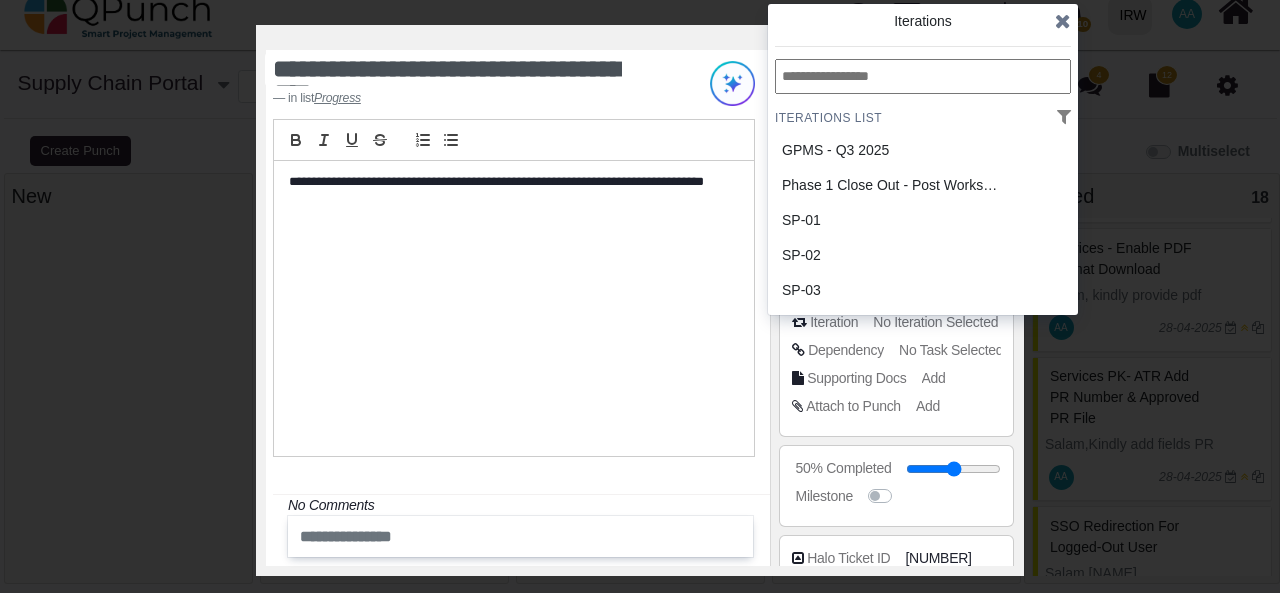 click on "No Task Selected" at bounding box center [951, 350] 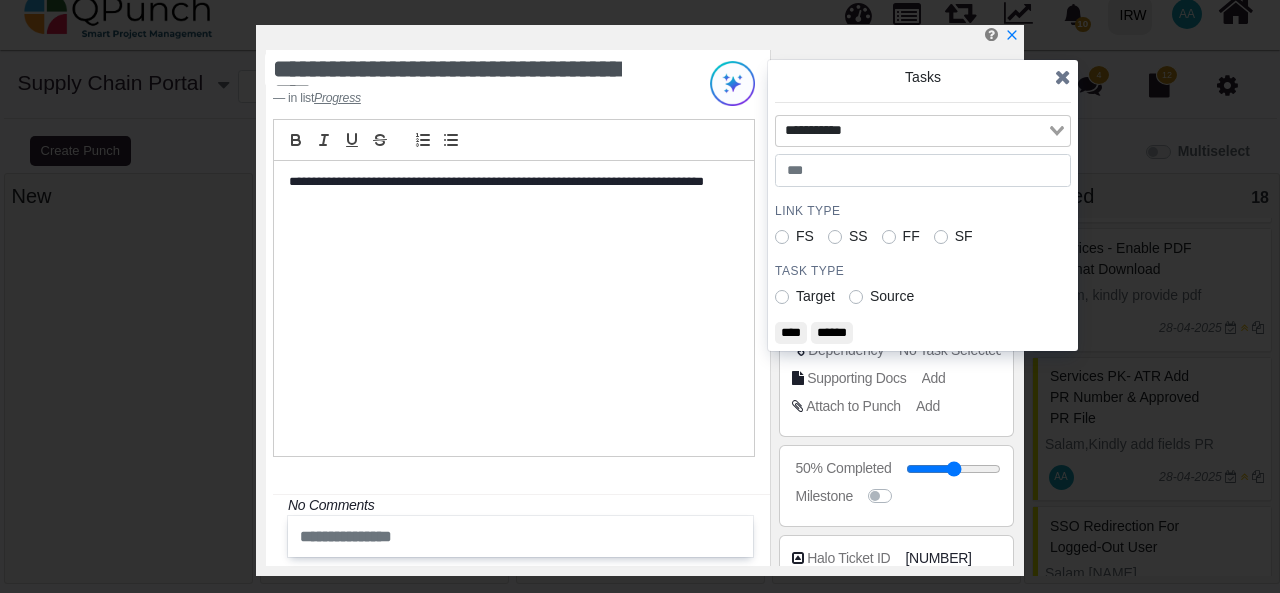 click on "**********" at bounding box center (640, 296) 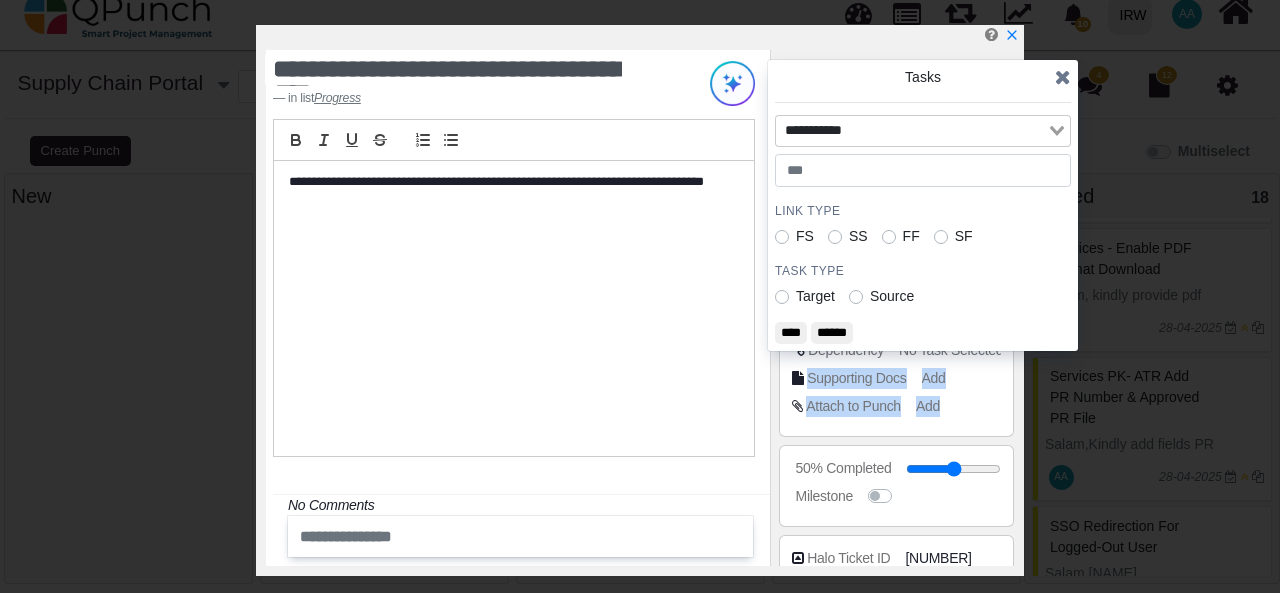 drag, startPoint x: 1114, startPoint y: 353, endPoint x: 1006, endPoint y: 413, distance: 123.54756 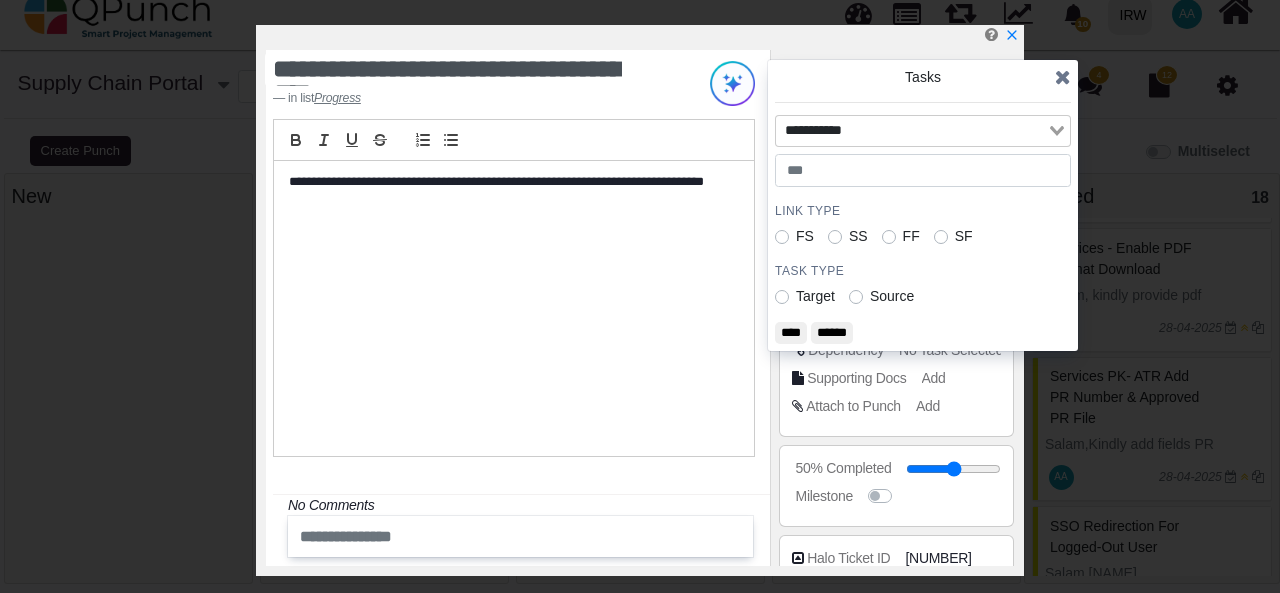 click on "Attach to Punch
Add" at bounding box center [901, 406] 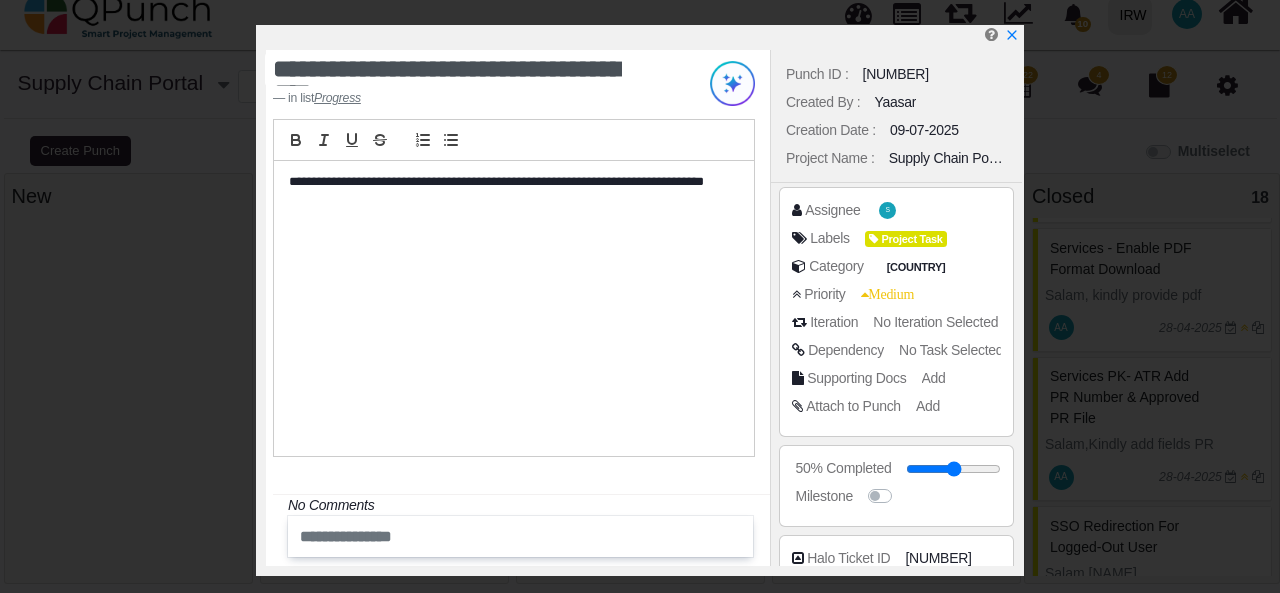 click on "No Iteration Selected" at bounding box center [935, 322] 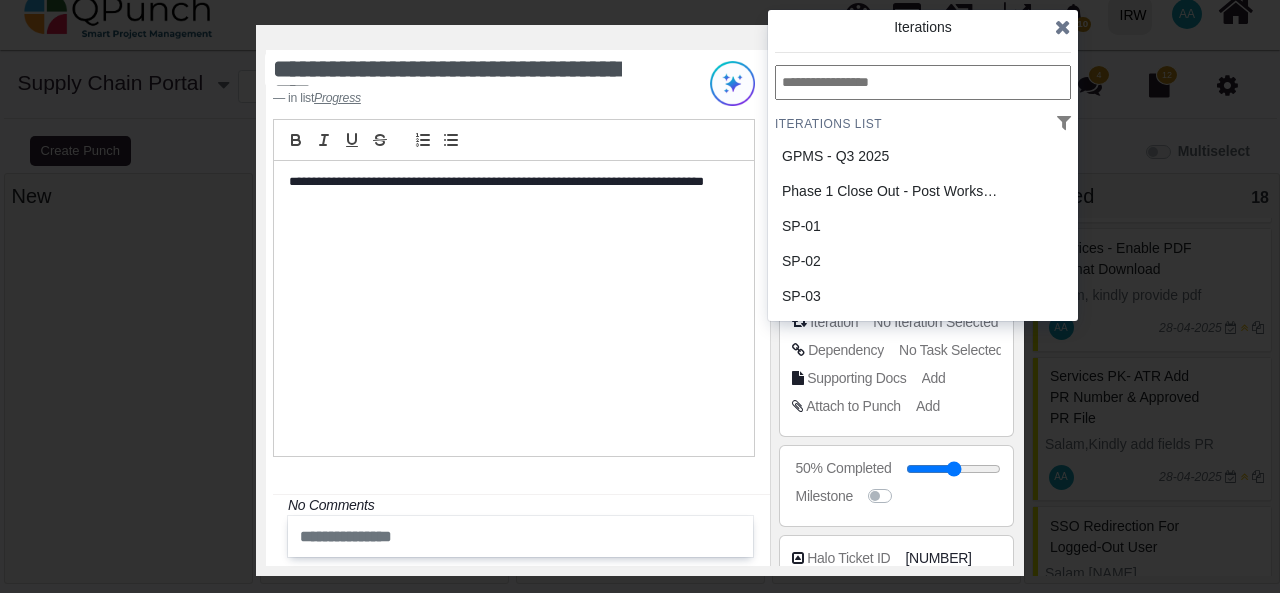 click at bounding box center [1063, 27] 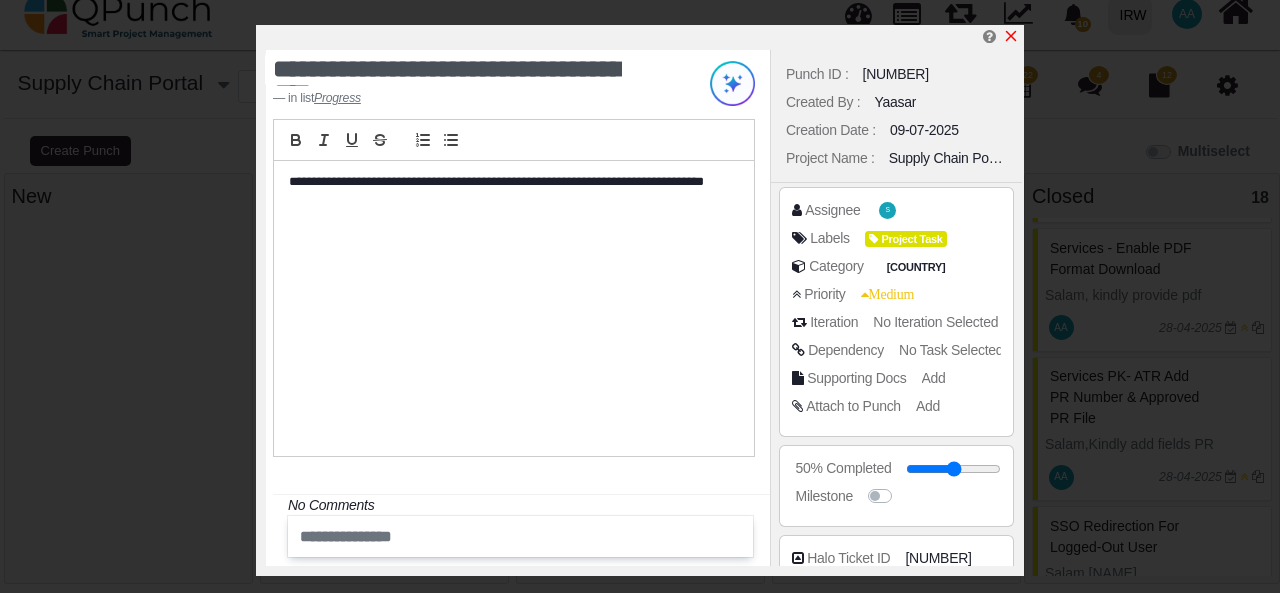 click 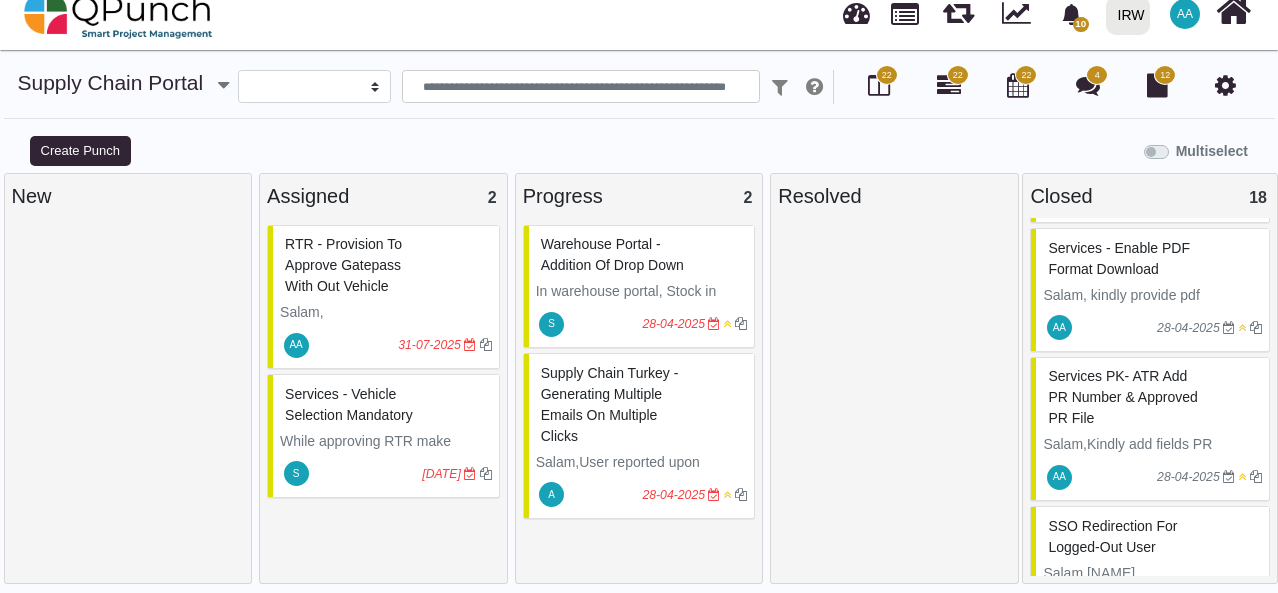 click on "Warehouse Portal -Addition of drop down" at bounding box center [642, 255] 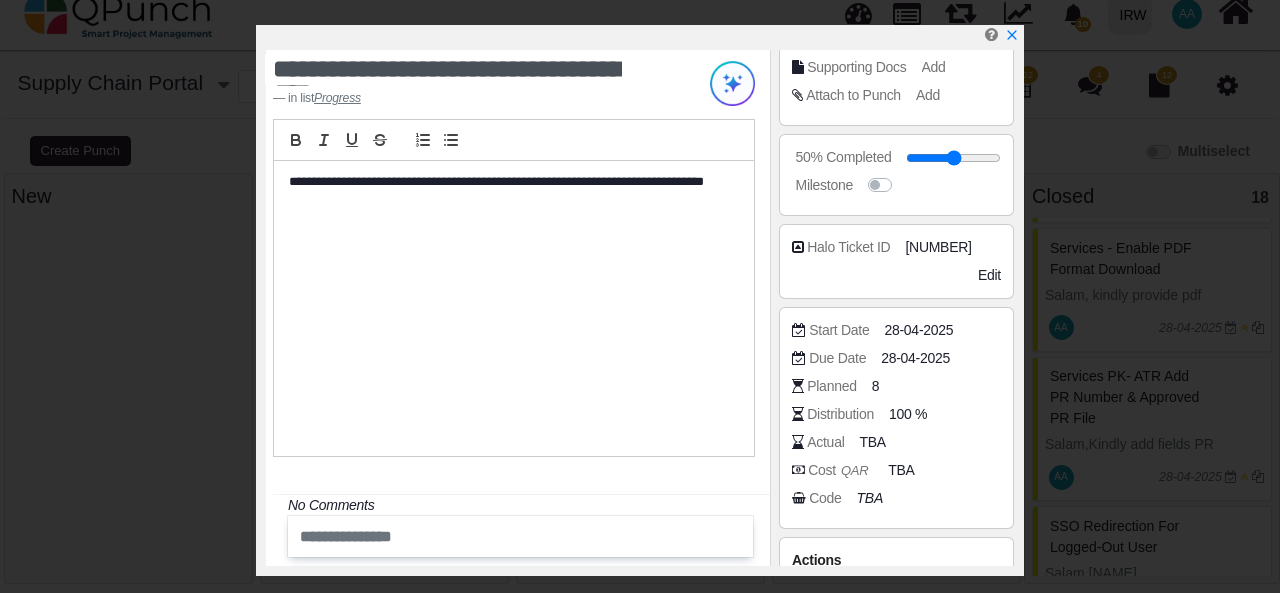scroll, scrollTop: 314, scrollLeft: 0, axis: vertical 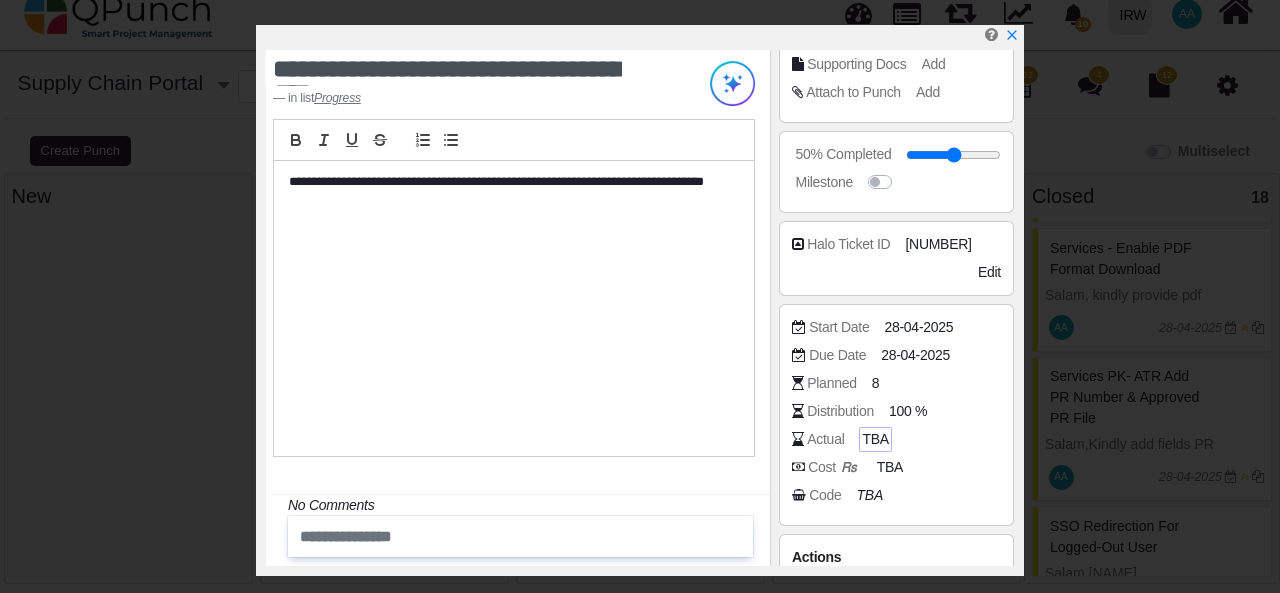 click on "TBA" at bounding box center [875, 439] 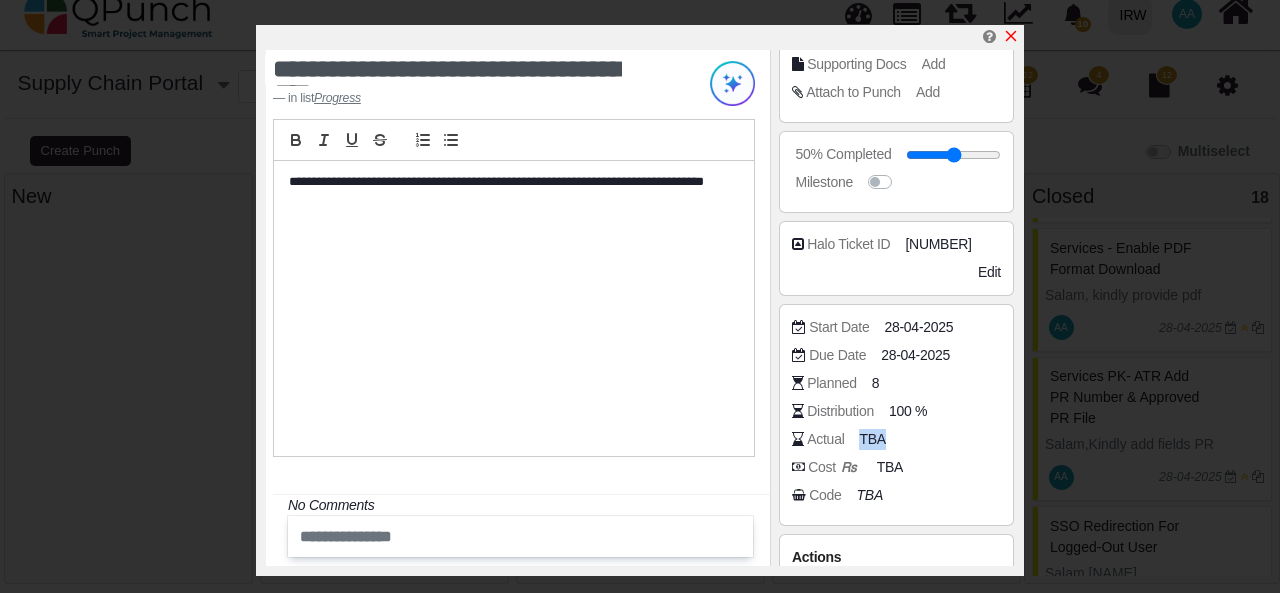 click 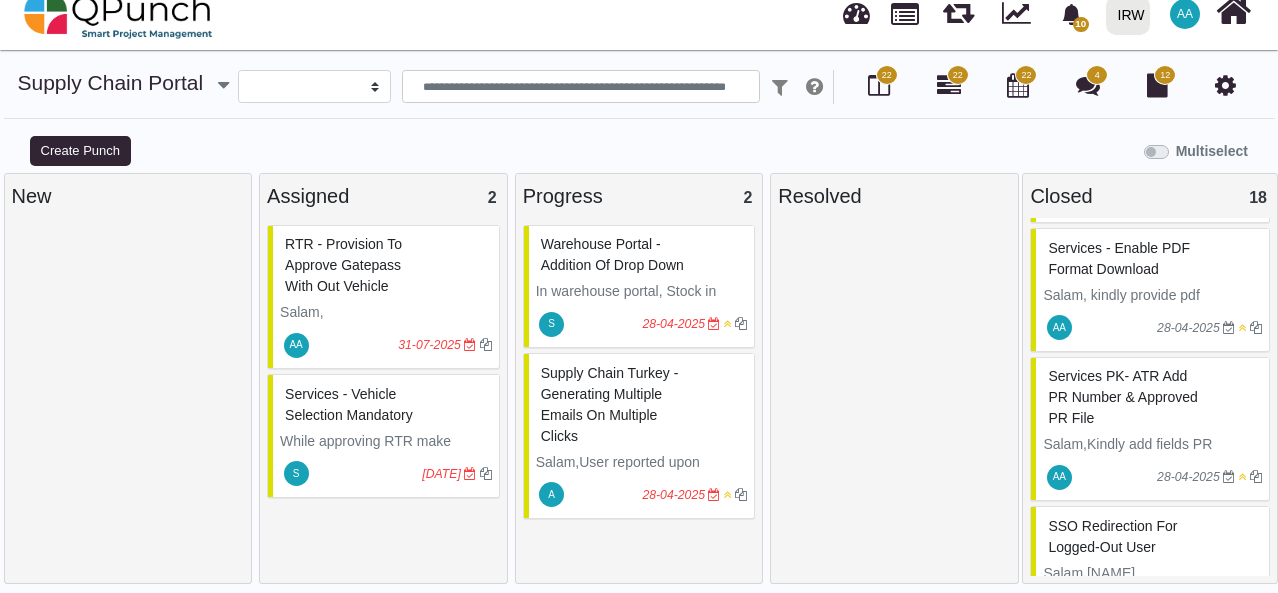 click on "Salam," at bounding box center (386, 312) 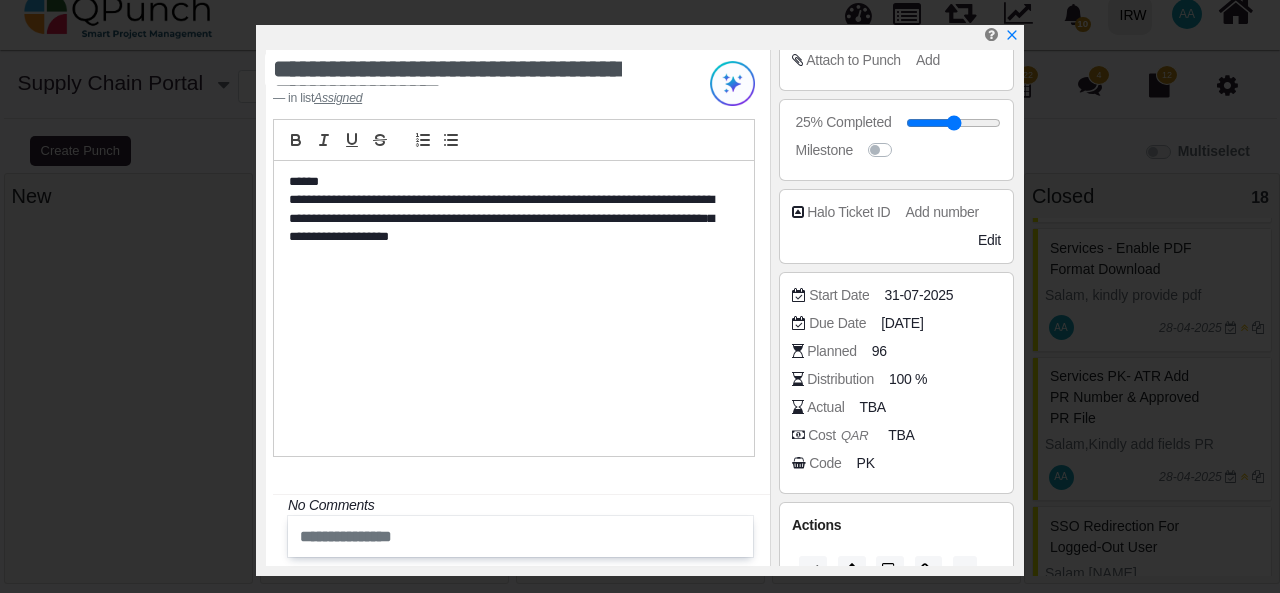 scroll, scrollTop: 352, scrollLeft: 0, axis: vertical 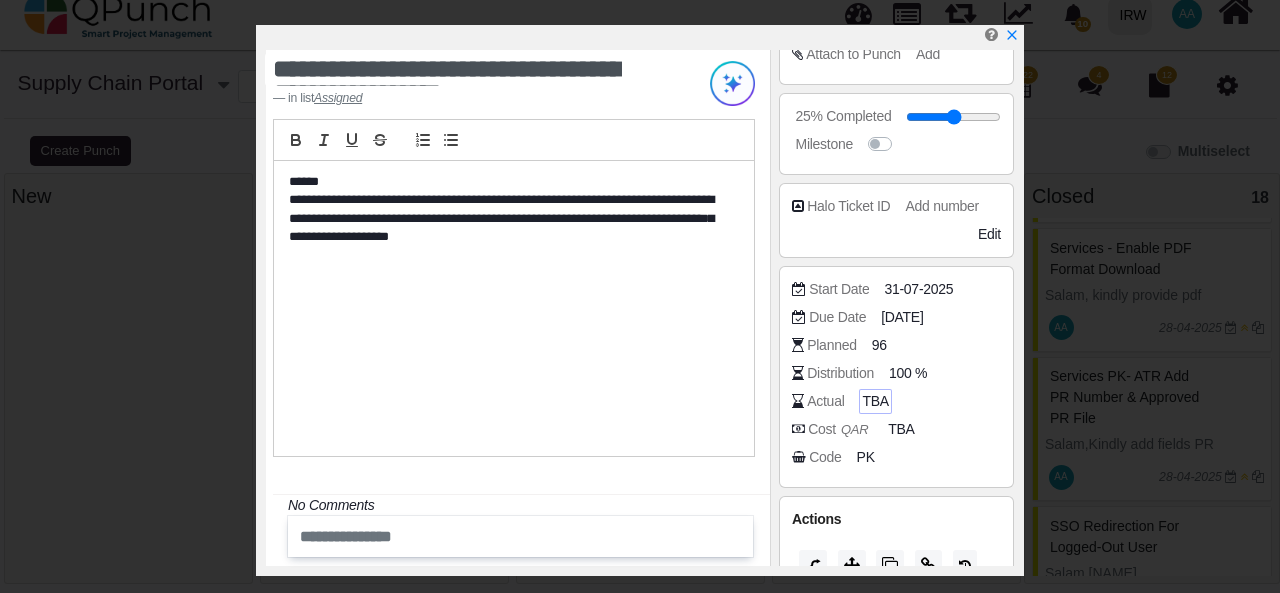 click on "TBA" at bounding box center (875, 401) 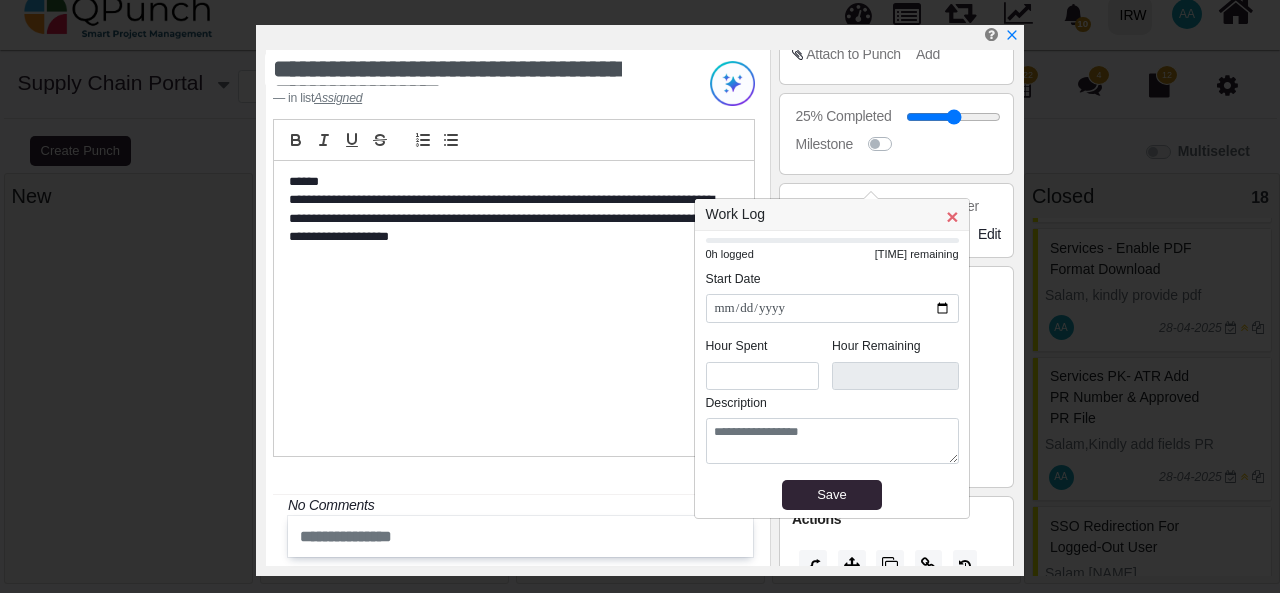 click on "×" at bounding box center [952, 216] 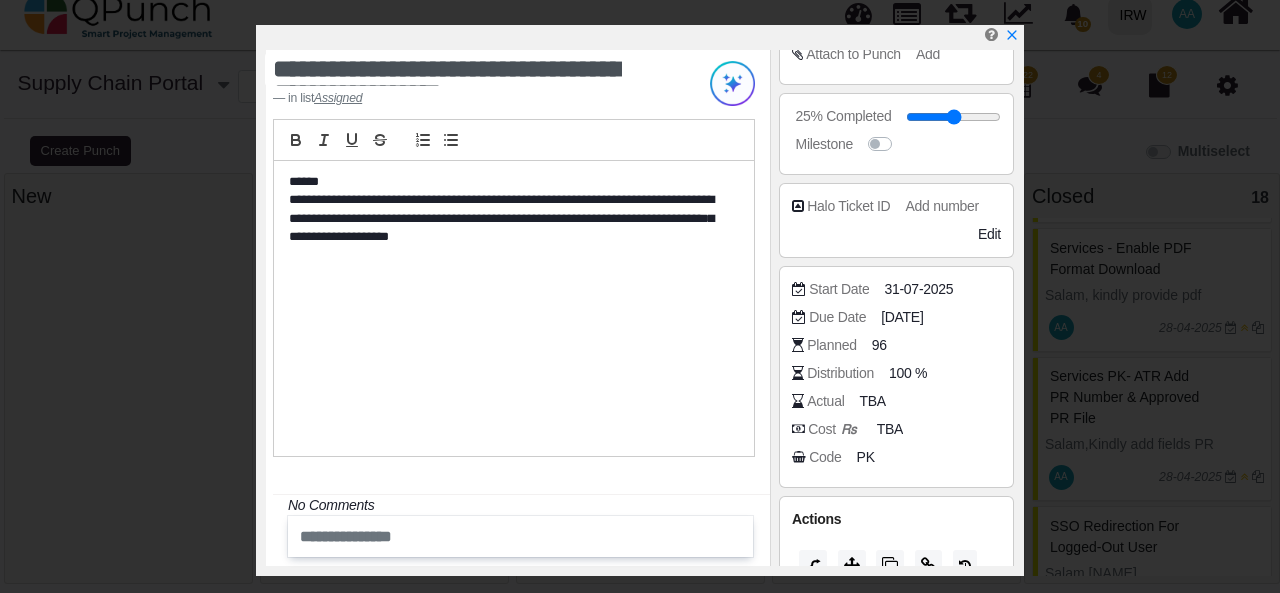 scroll, scrollTop: 381, scrollLeft: 0, axis: vertical 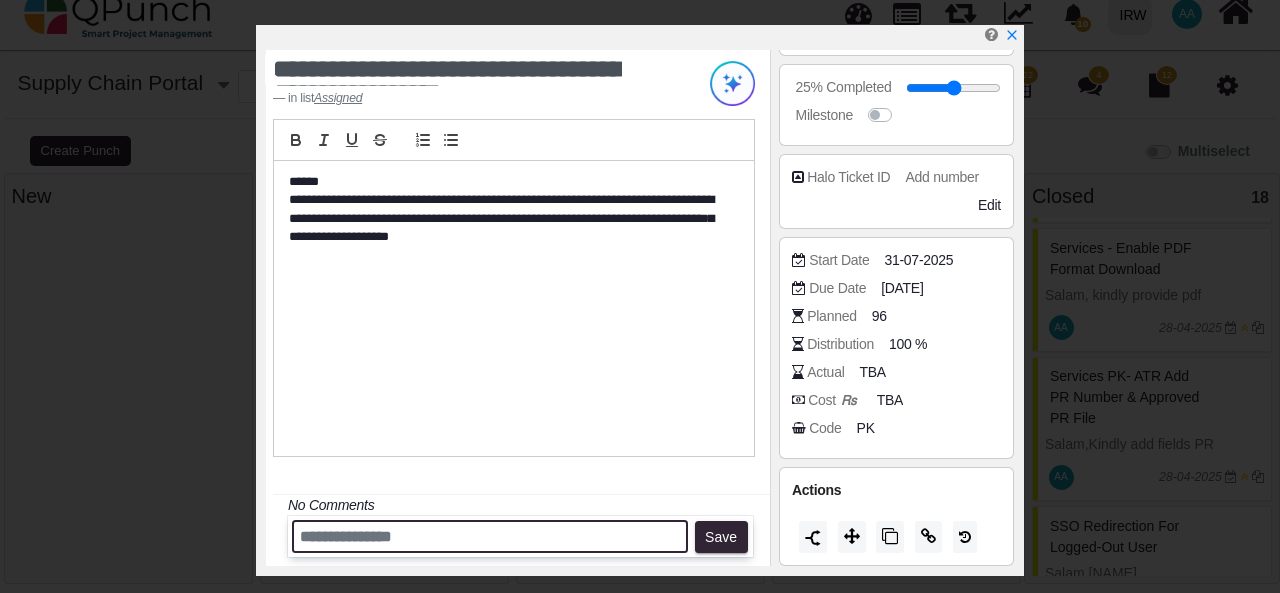 click at bounding box center (490, 536) 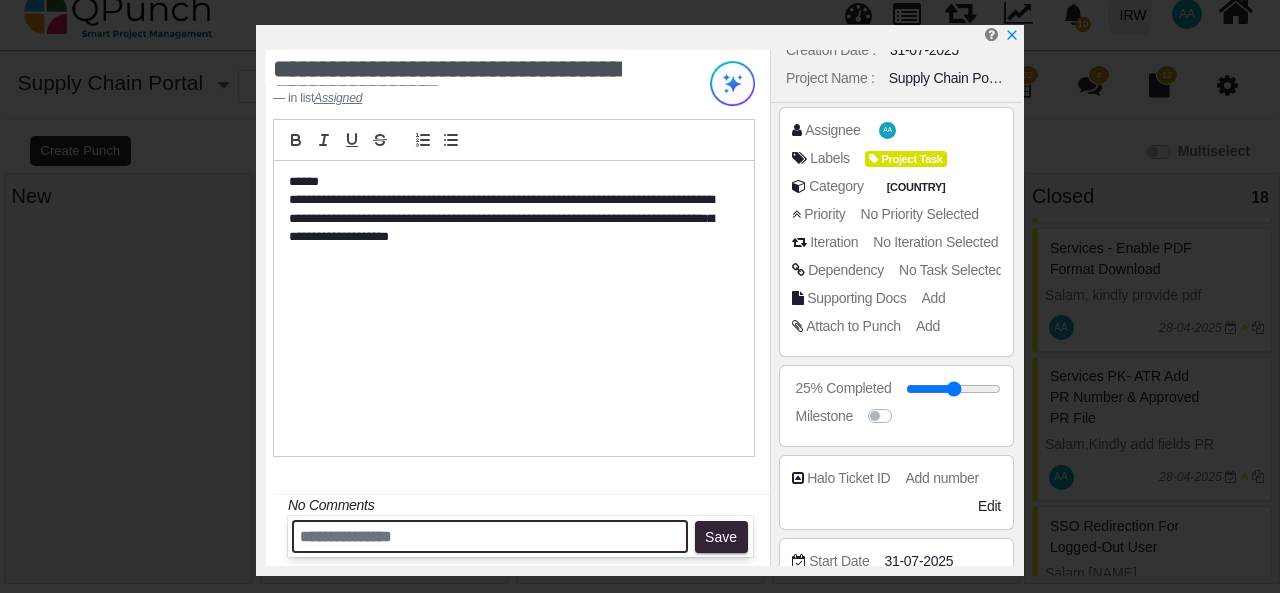 scroll, scrollTop: 78, scrollLeft: 0, axis: vertical 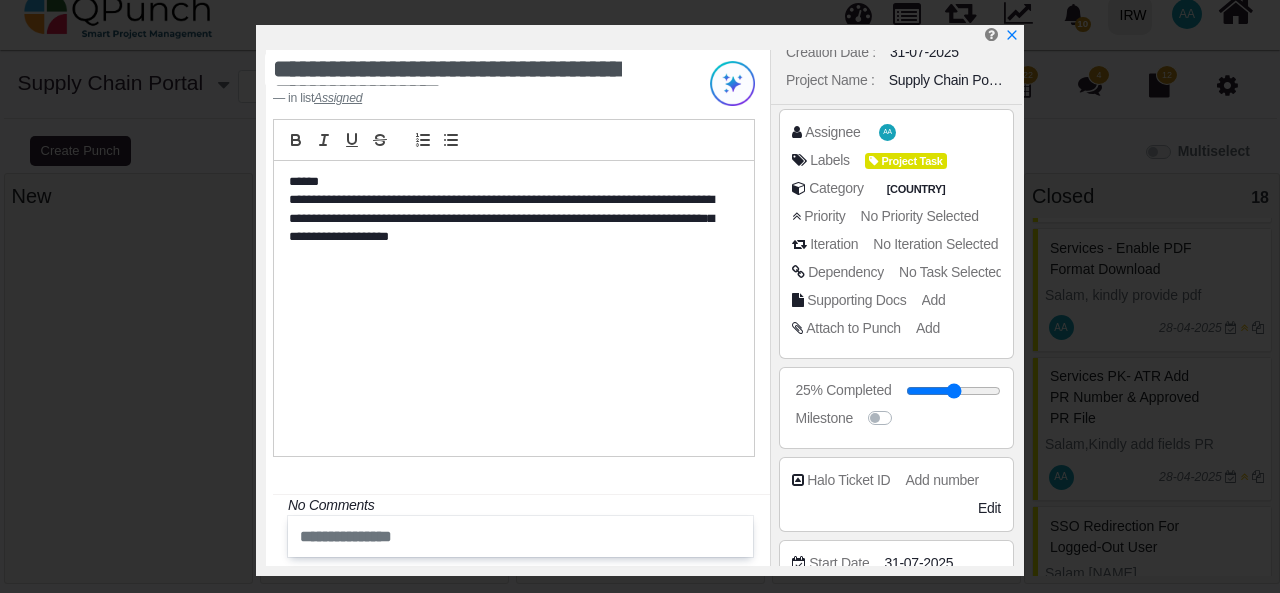 click on "No Iteration Selected" at bounding box center [935, 244] 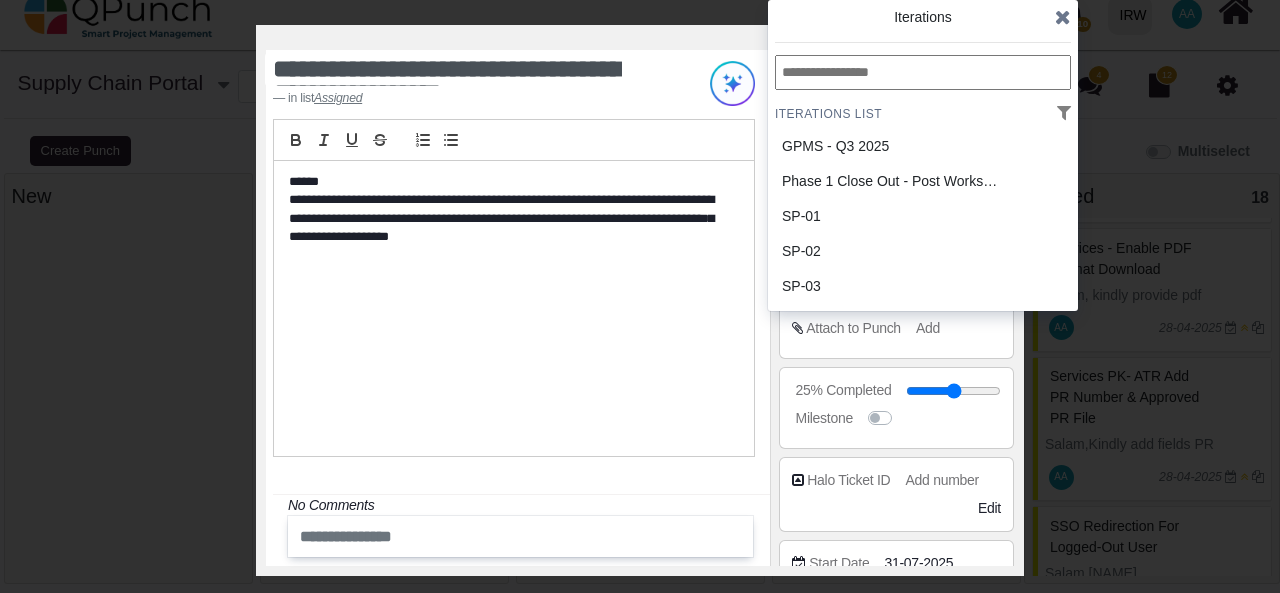 click at bounding box center (1063, 17) 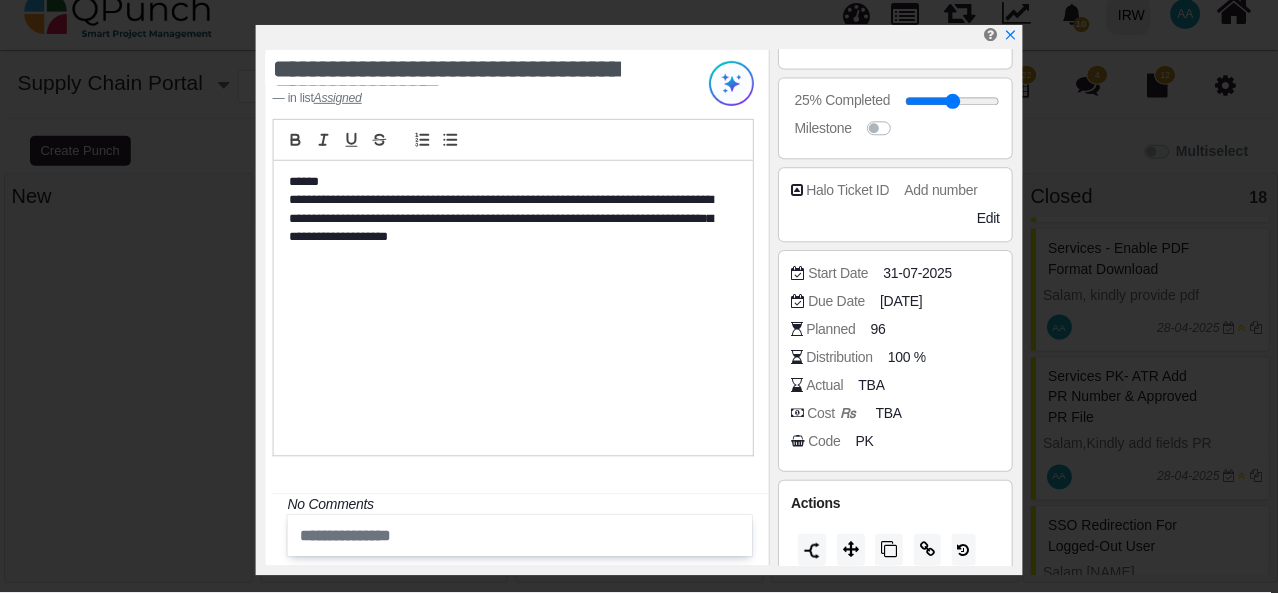 scroll, scrollTop: 370, scrollLeft: 0, axis: vertical 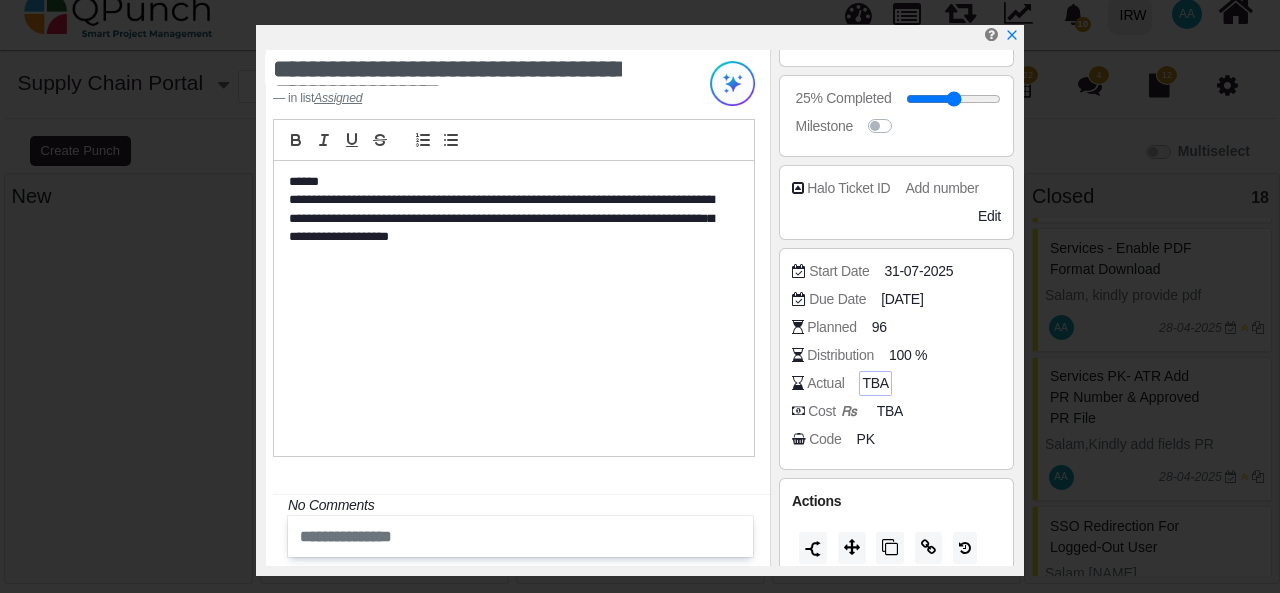click on "TBA" at bounding box center (875, 383) 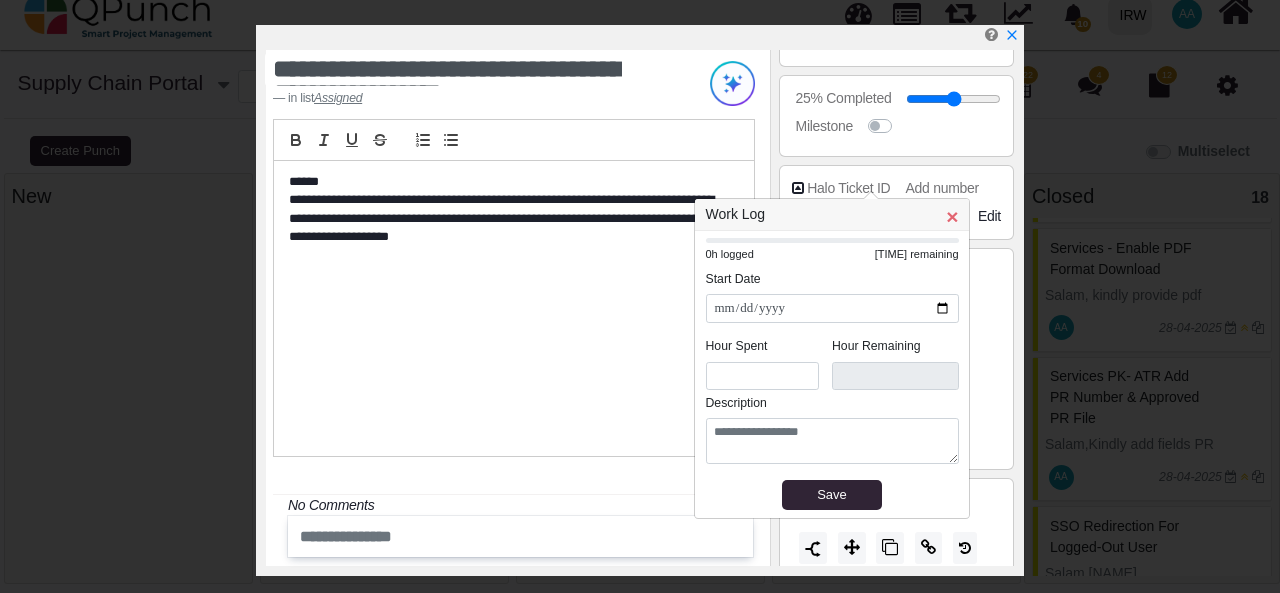 click on "×" at bounding box center (952, 216) 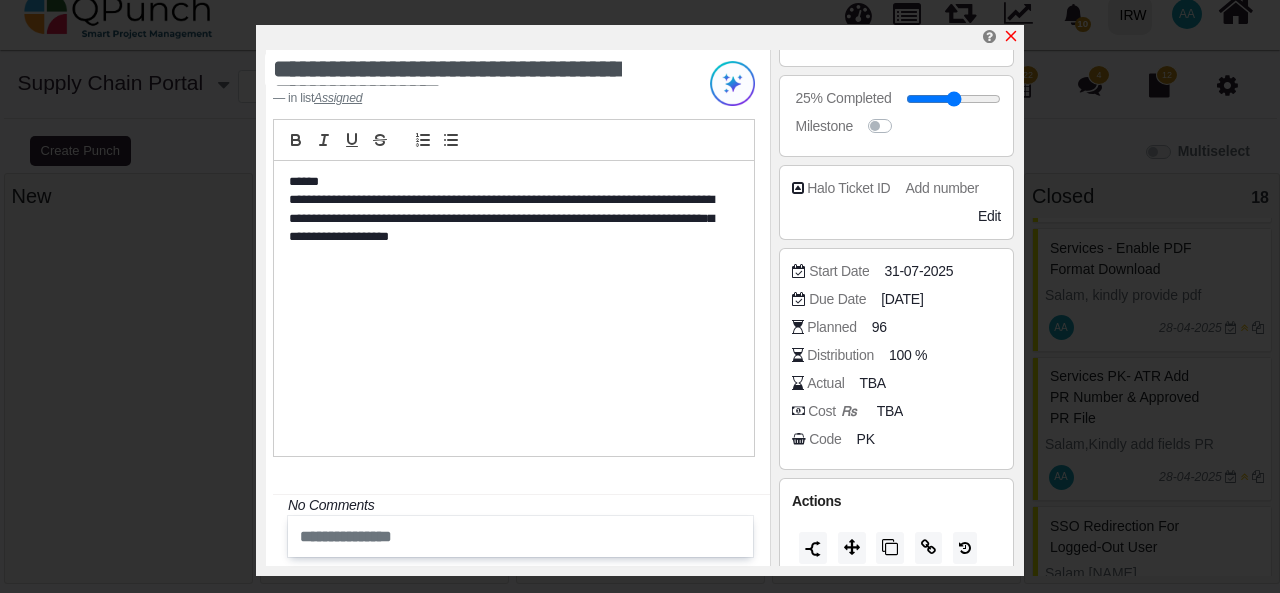 click 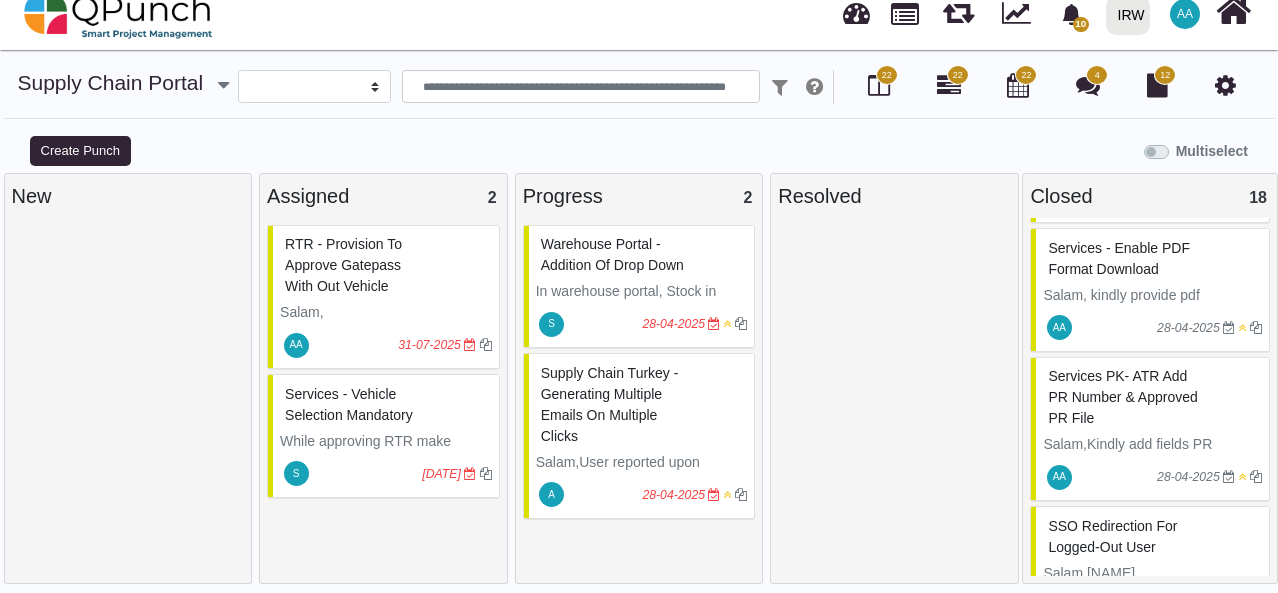 click at bounding box center [1225, 85] 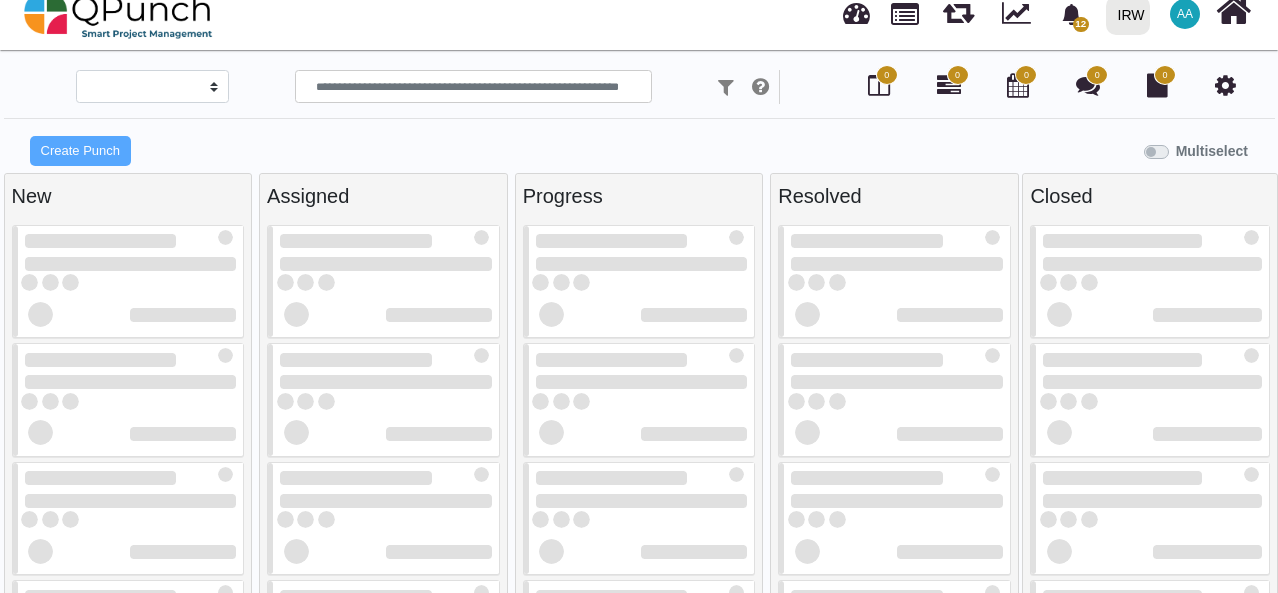 scroll, scrollTop: 19, scrollLeft: 0, axis: vertical 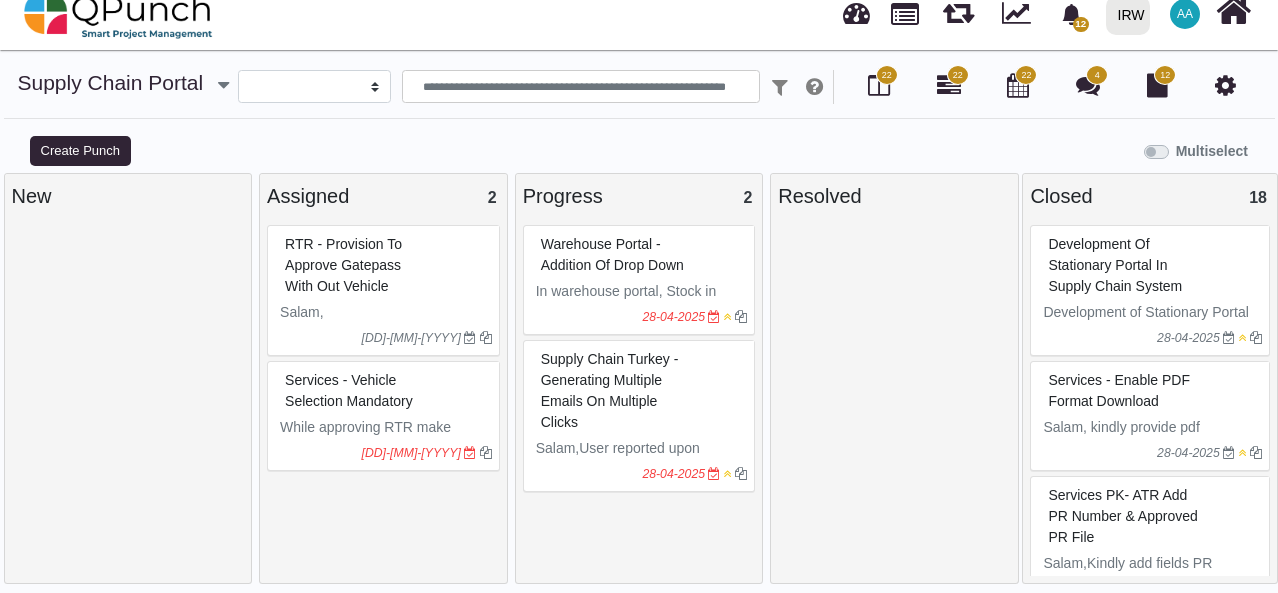 select 